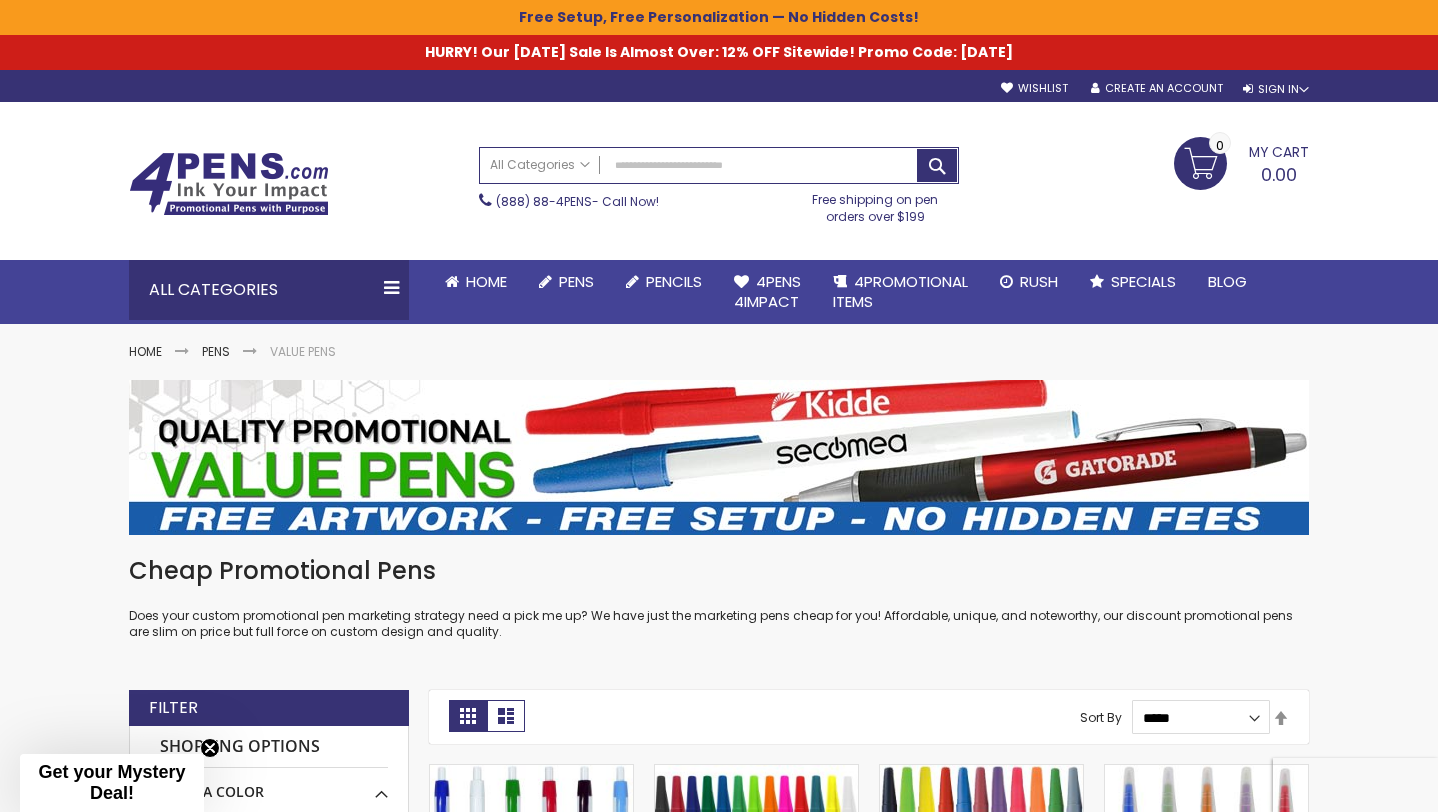 scroll, scrollTop: 0, scrollLeft: 0, axis: both 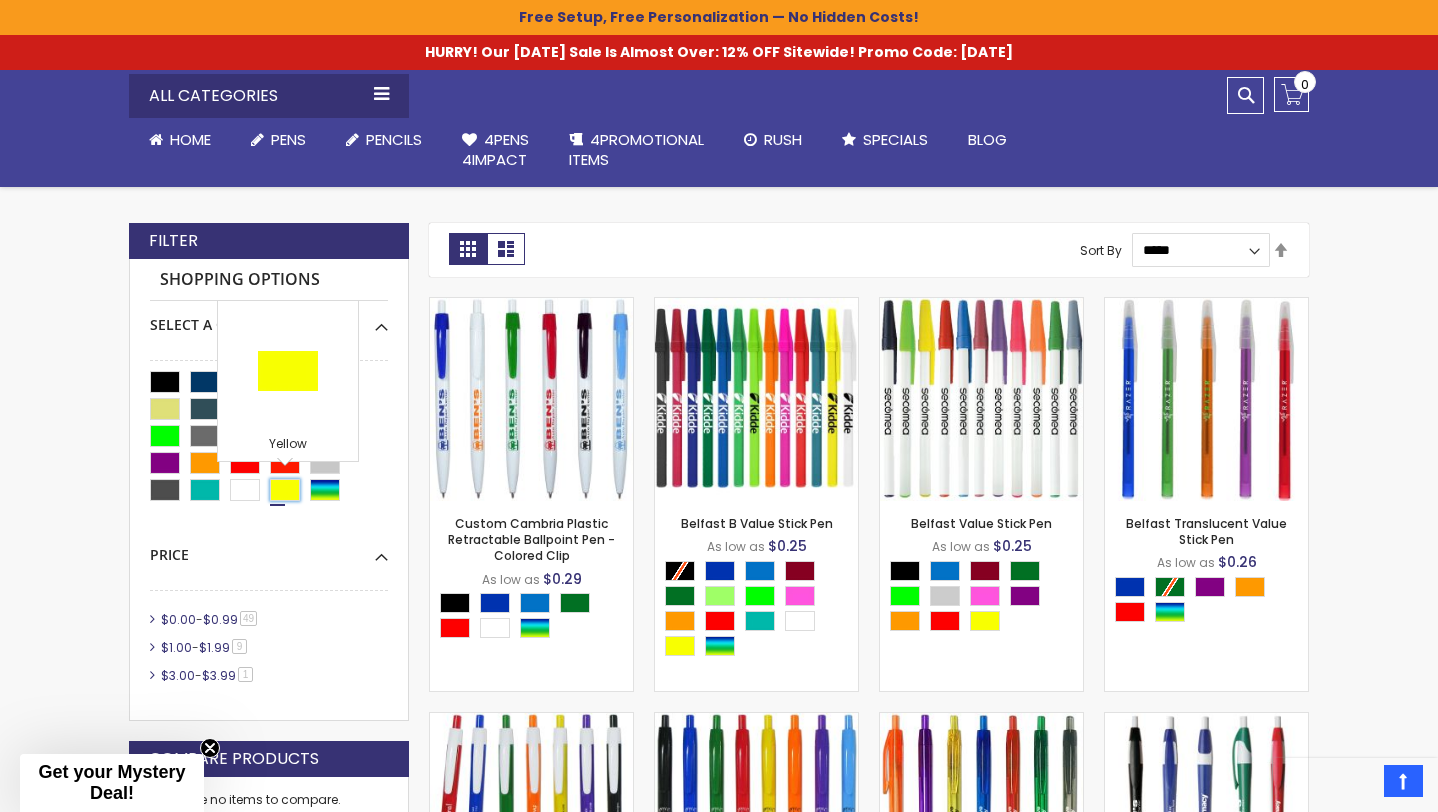 click at bounding box center [285, 490] 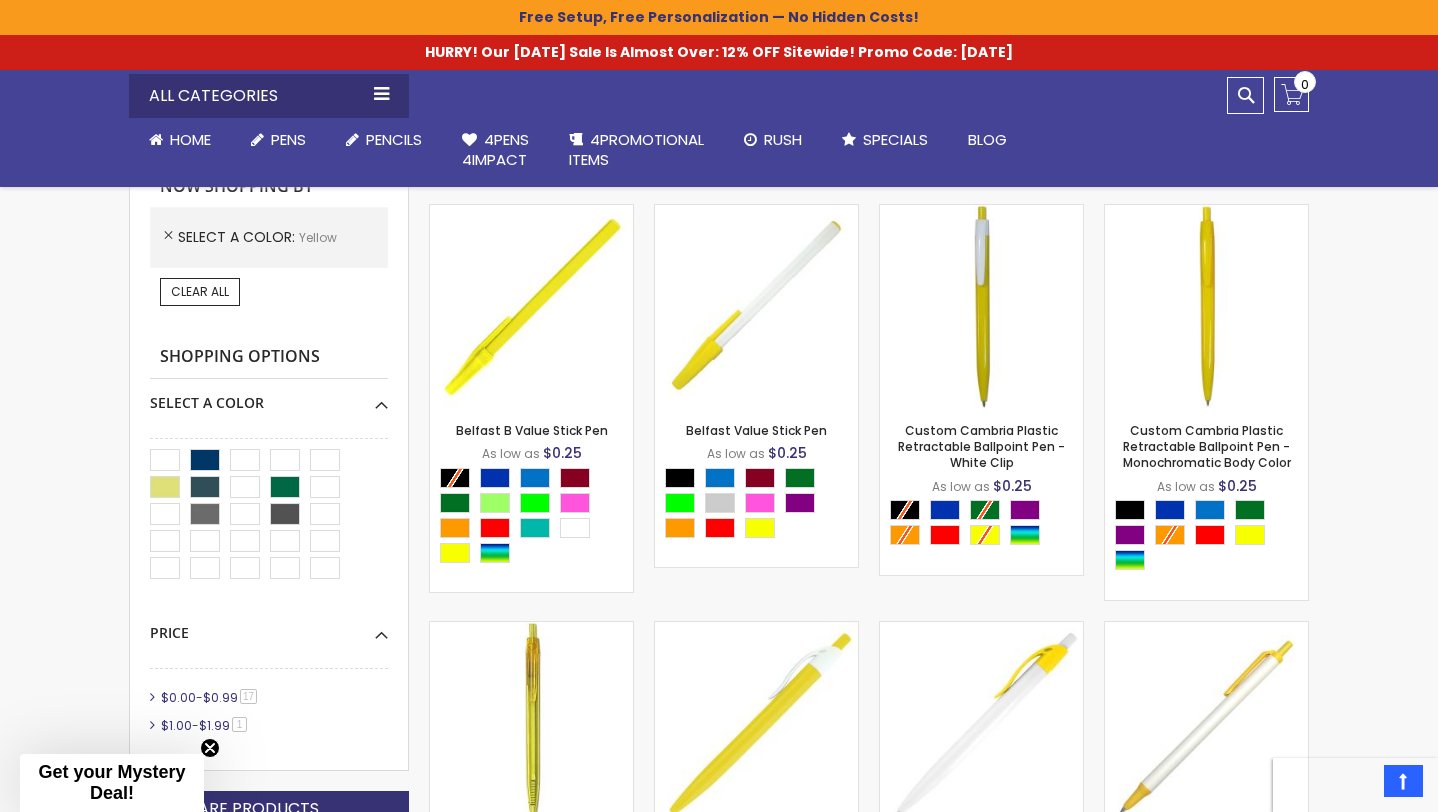 scroll, scrollTop: 565, scrollLeft: 0, axis: vertical 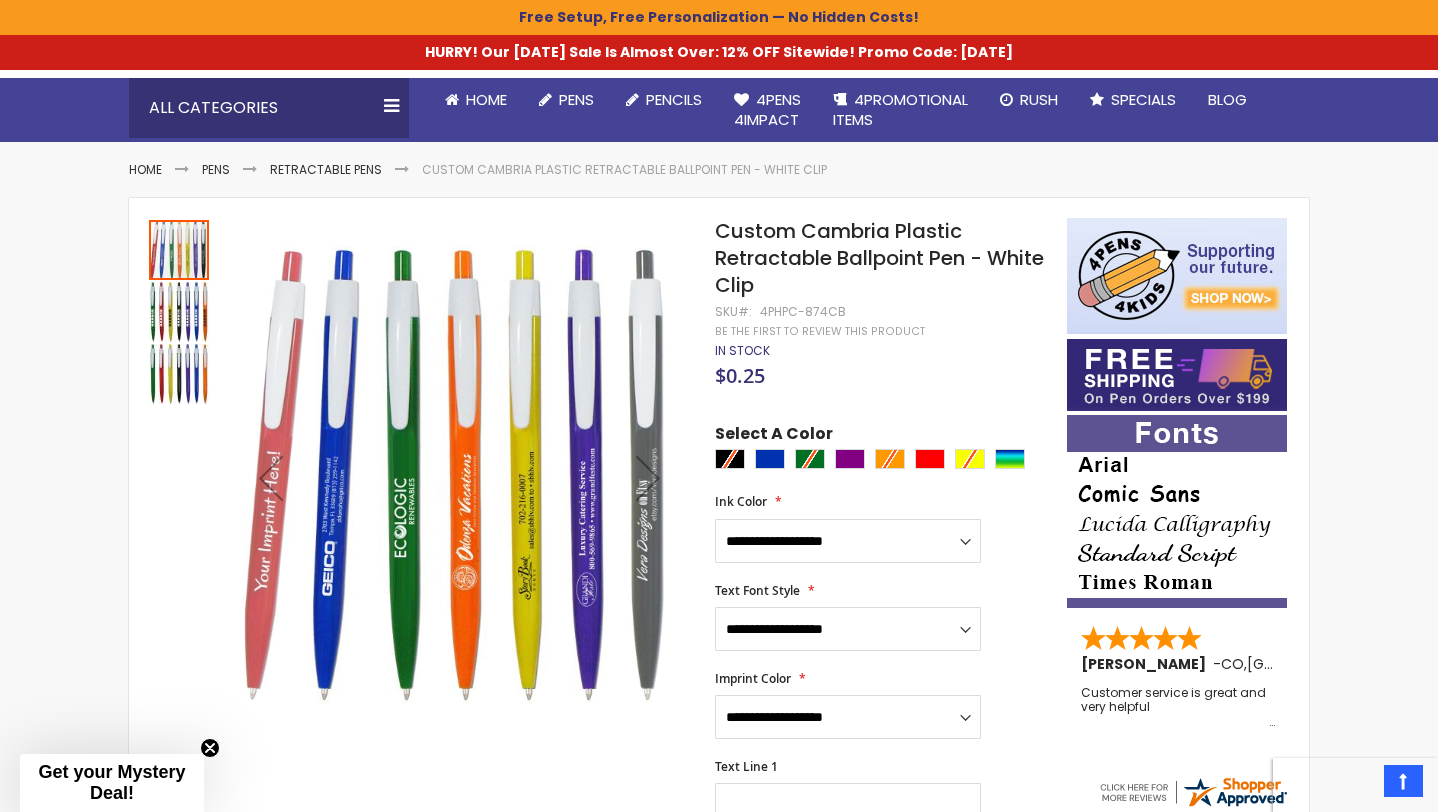 click at bounding box center (886, 461) 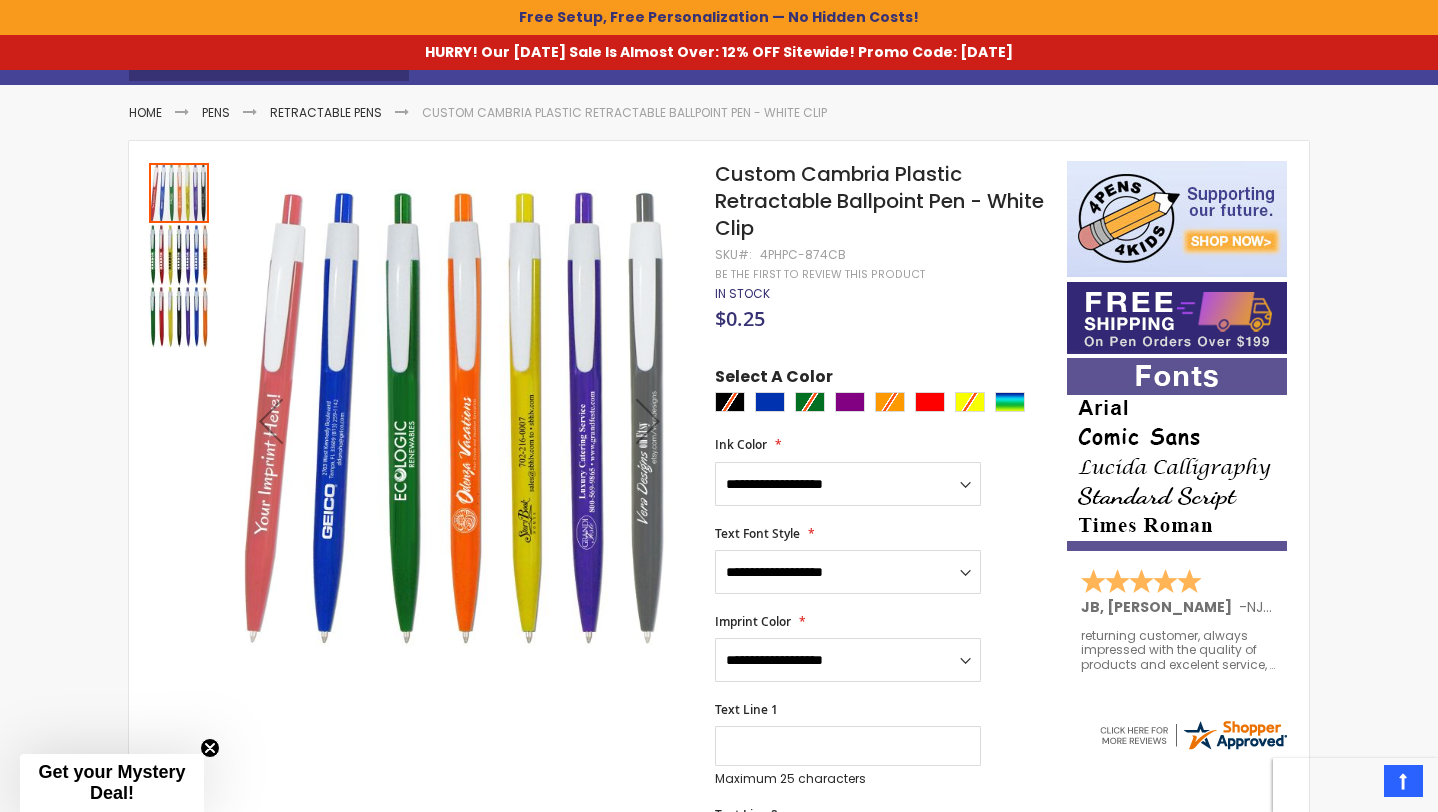 scroll, scrollTop: 241, scrollLeft: 0, axis: vertical 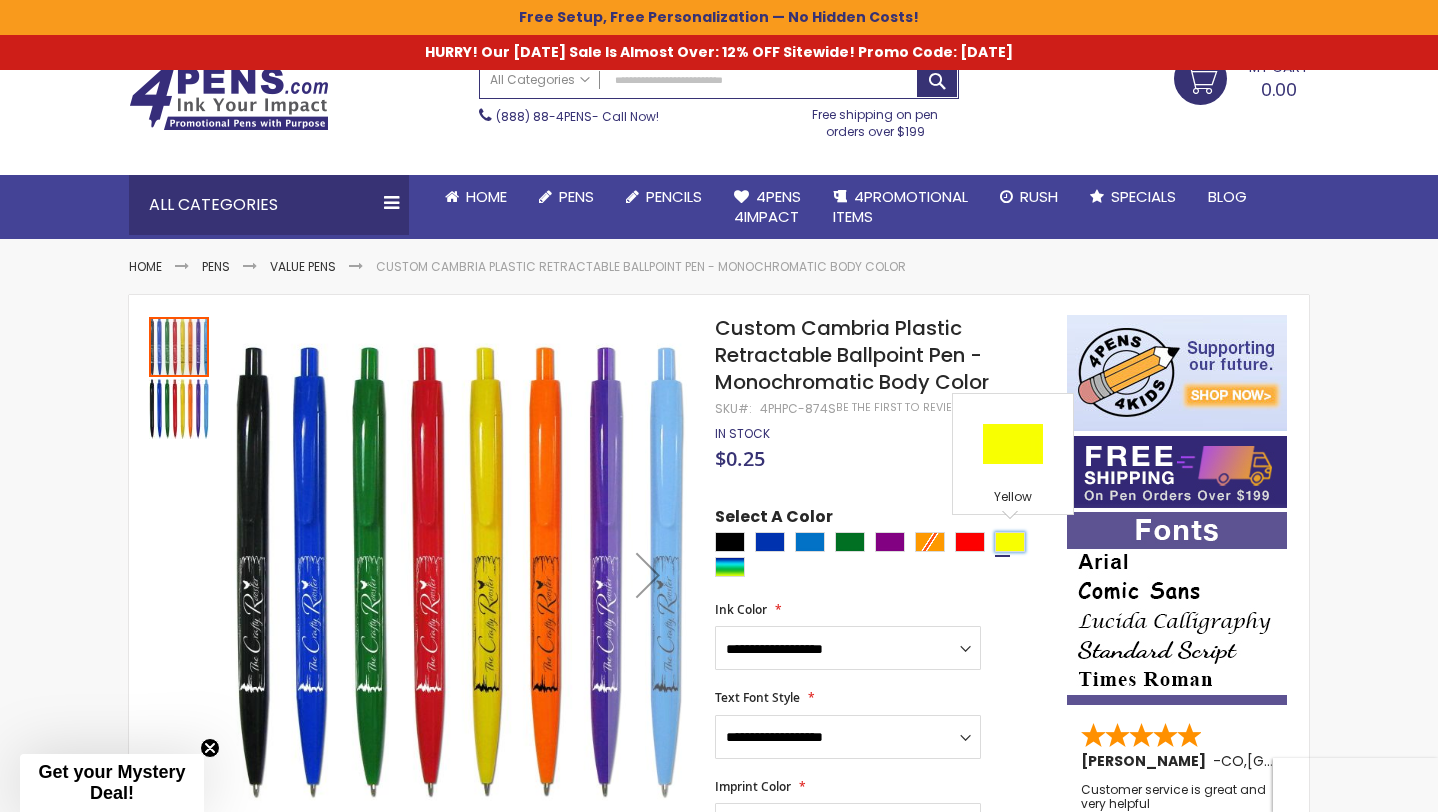 click at bounding box center (1010, 542) 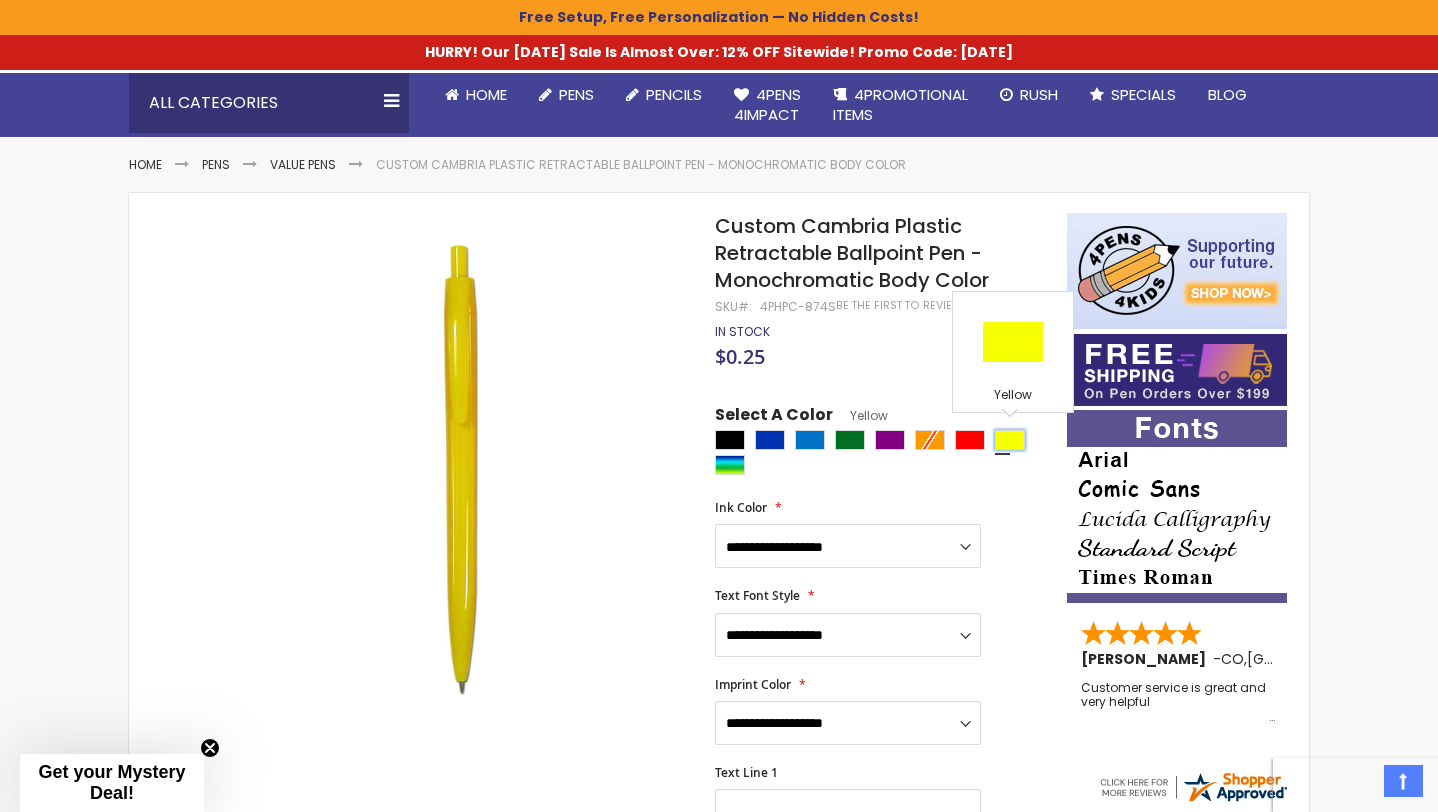 scroll, scrollTop: 192, scrollLeft: 0, axis: vertical 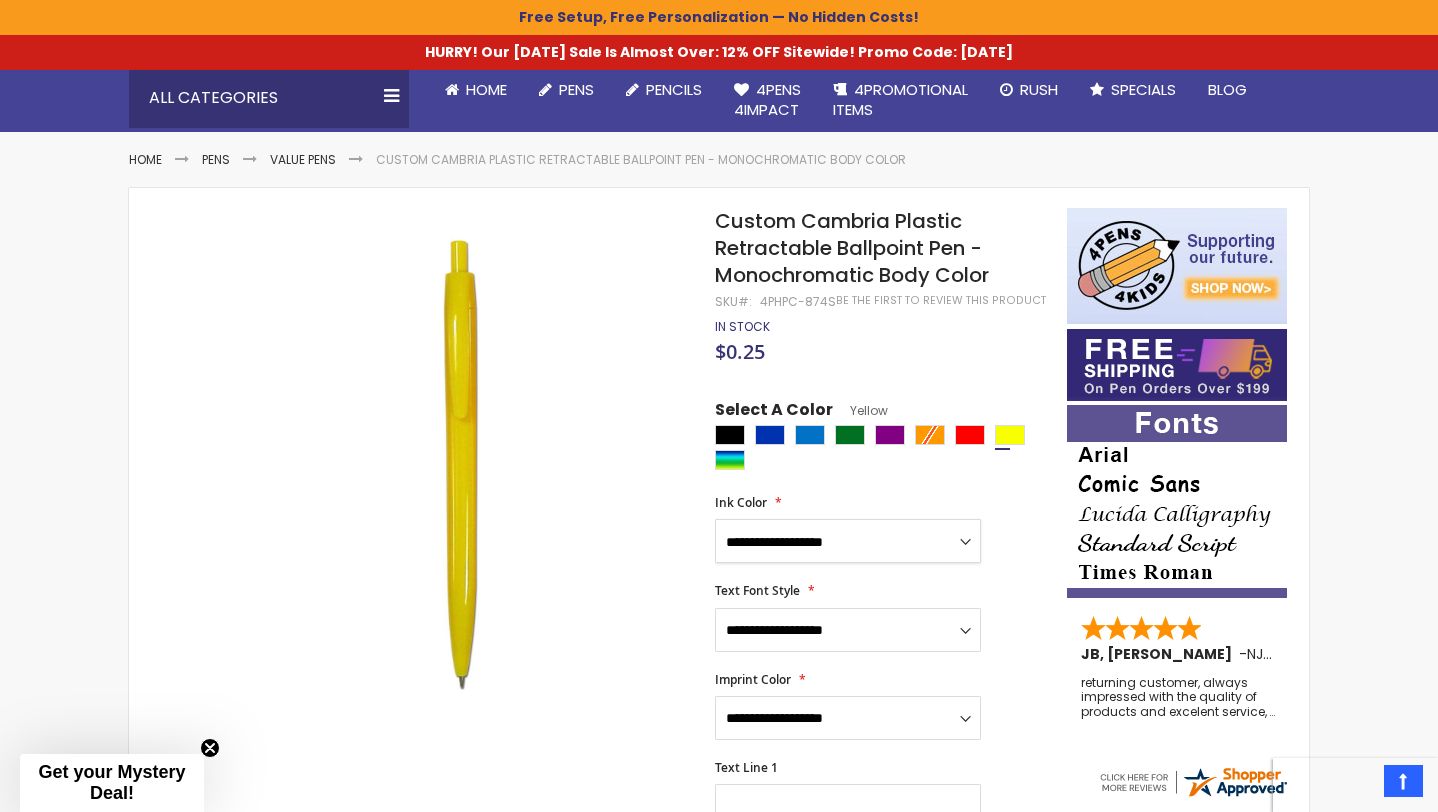 select on "*****" 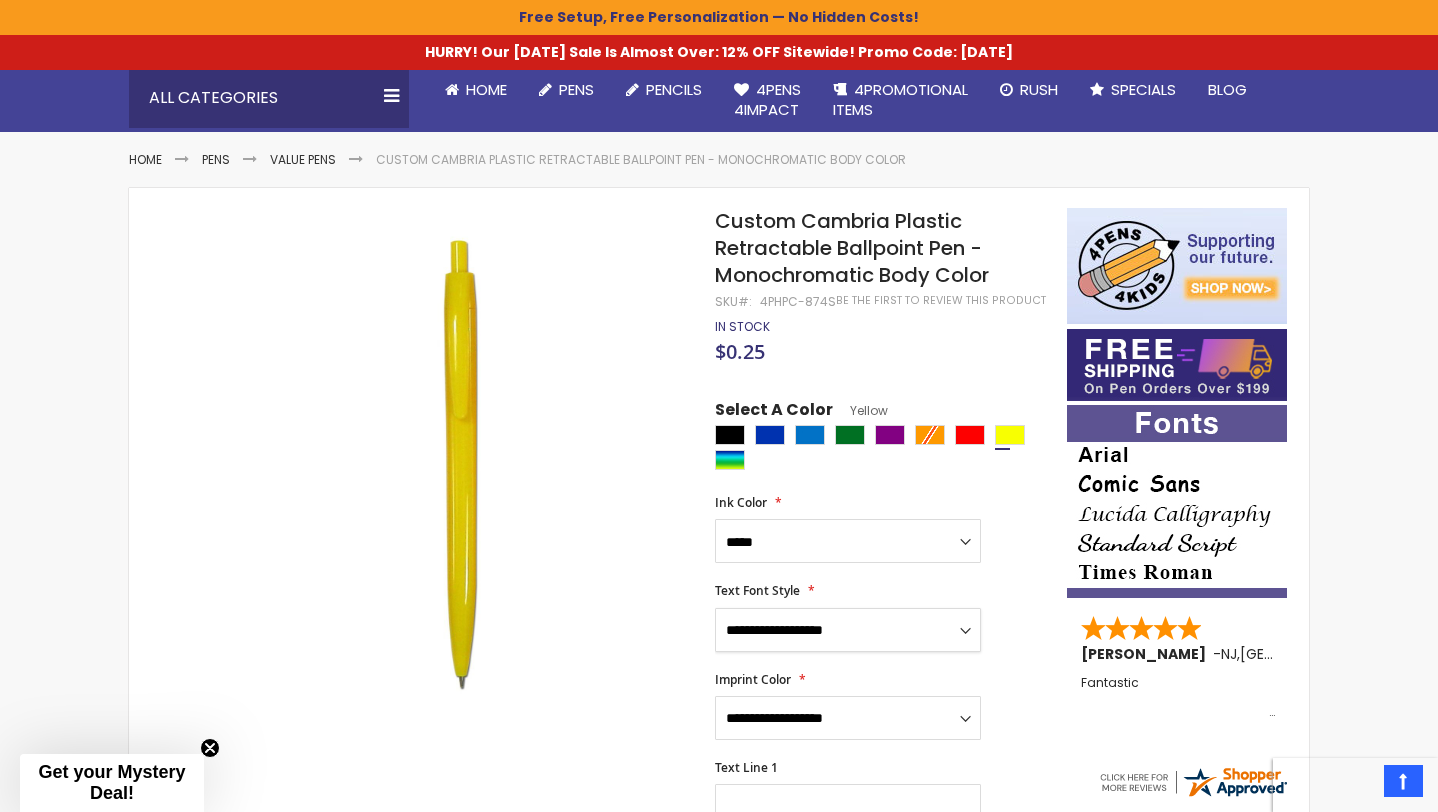 select on "*****" 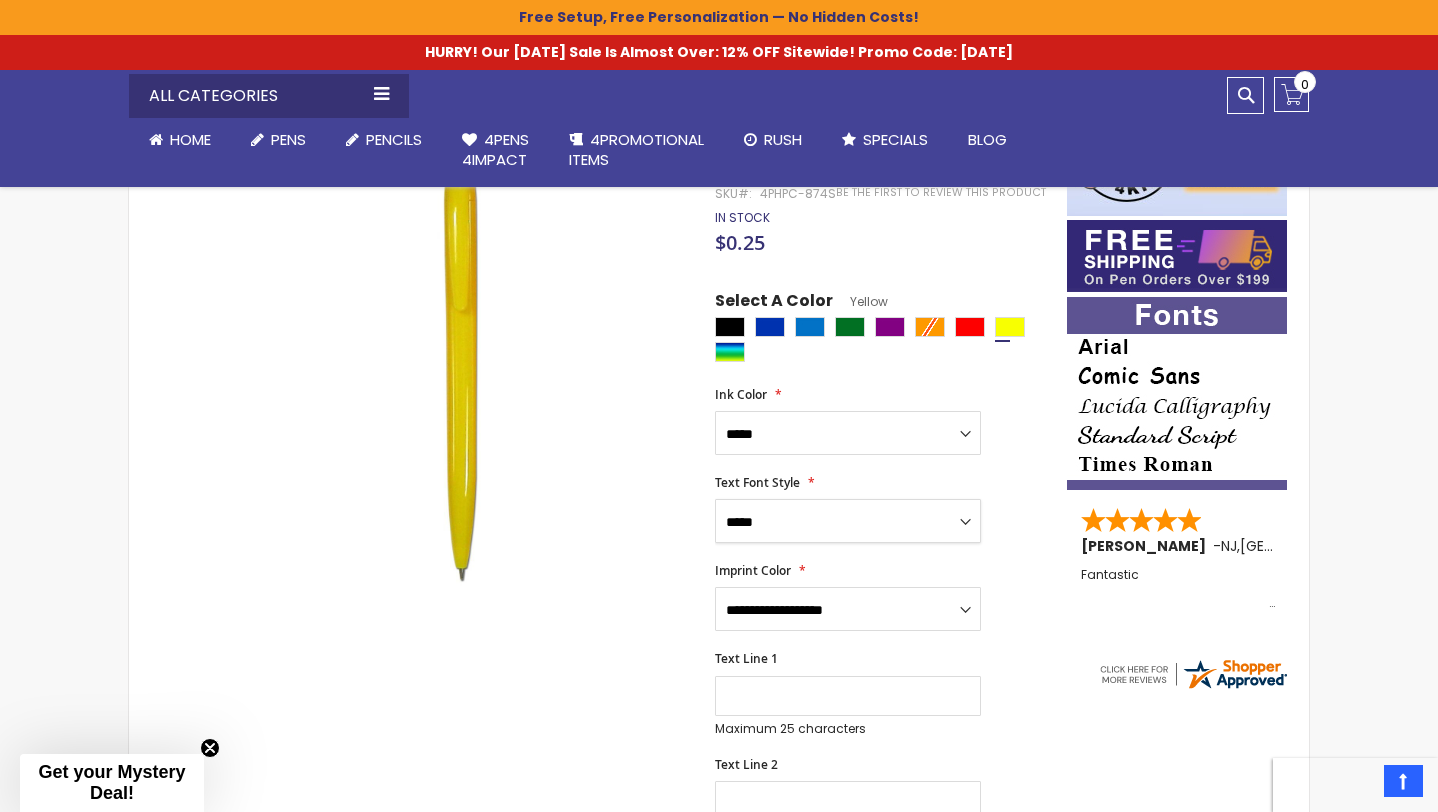 scroll, scrollTop: 306, scrollLeft: 0, axis: vertical 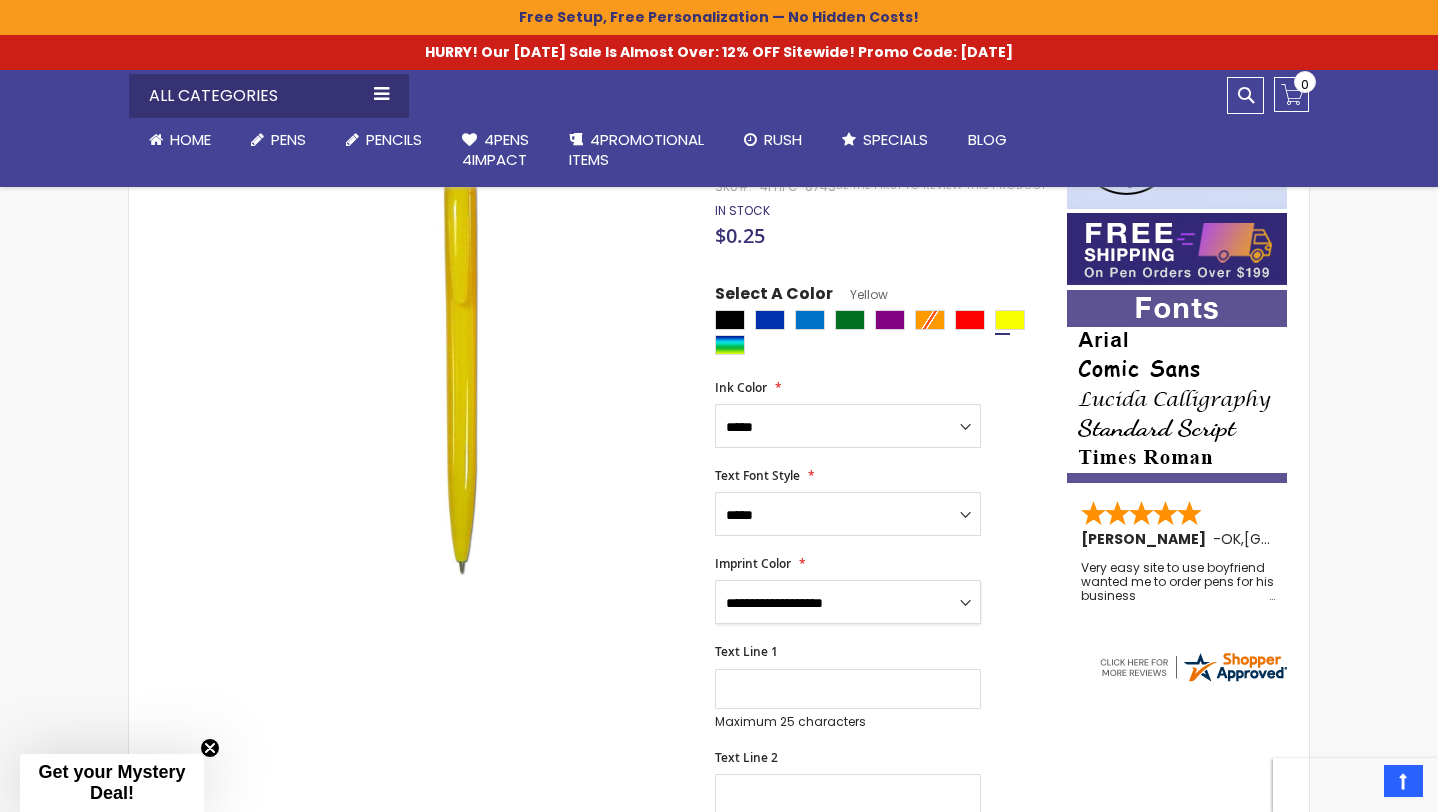 select on "*****" 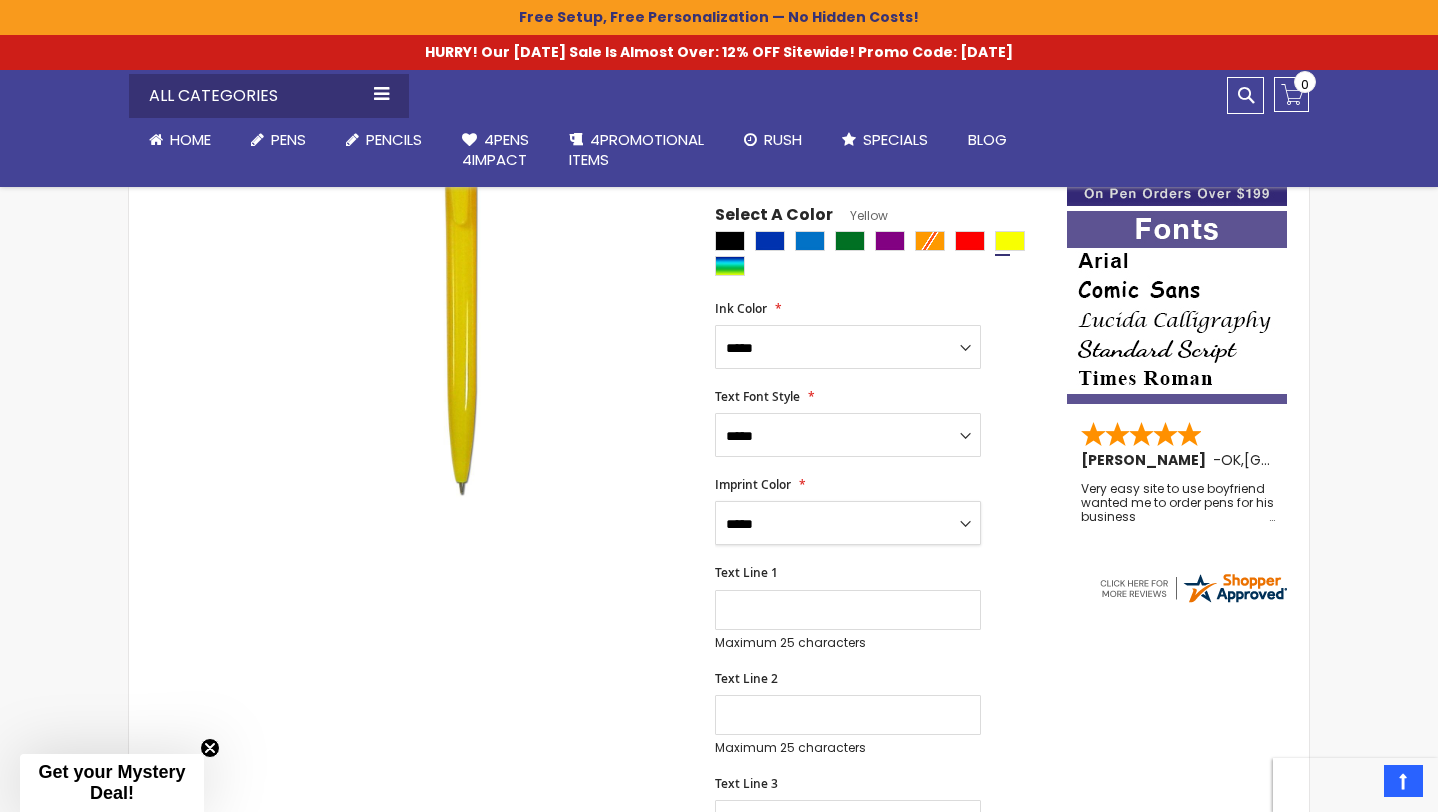 scroll, scrollTop: 386, scrollLeft: 0, axis: vertical 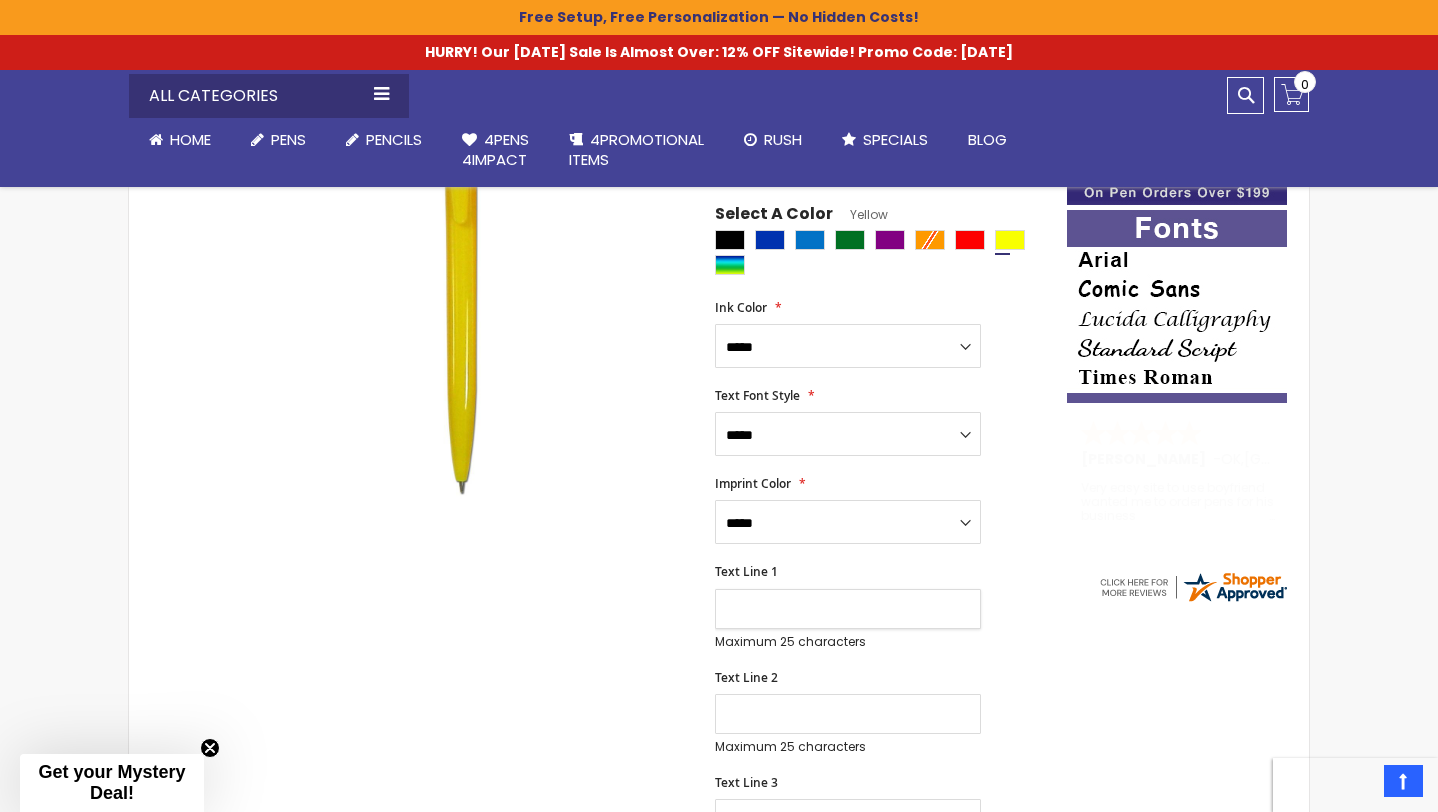 click on "Text Line 1" at bounding box center (848, 609) 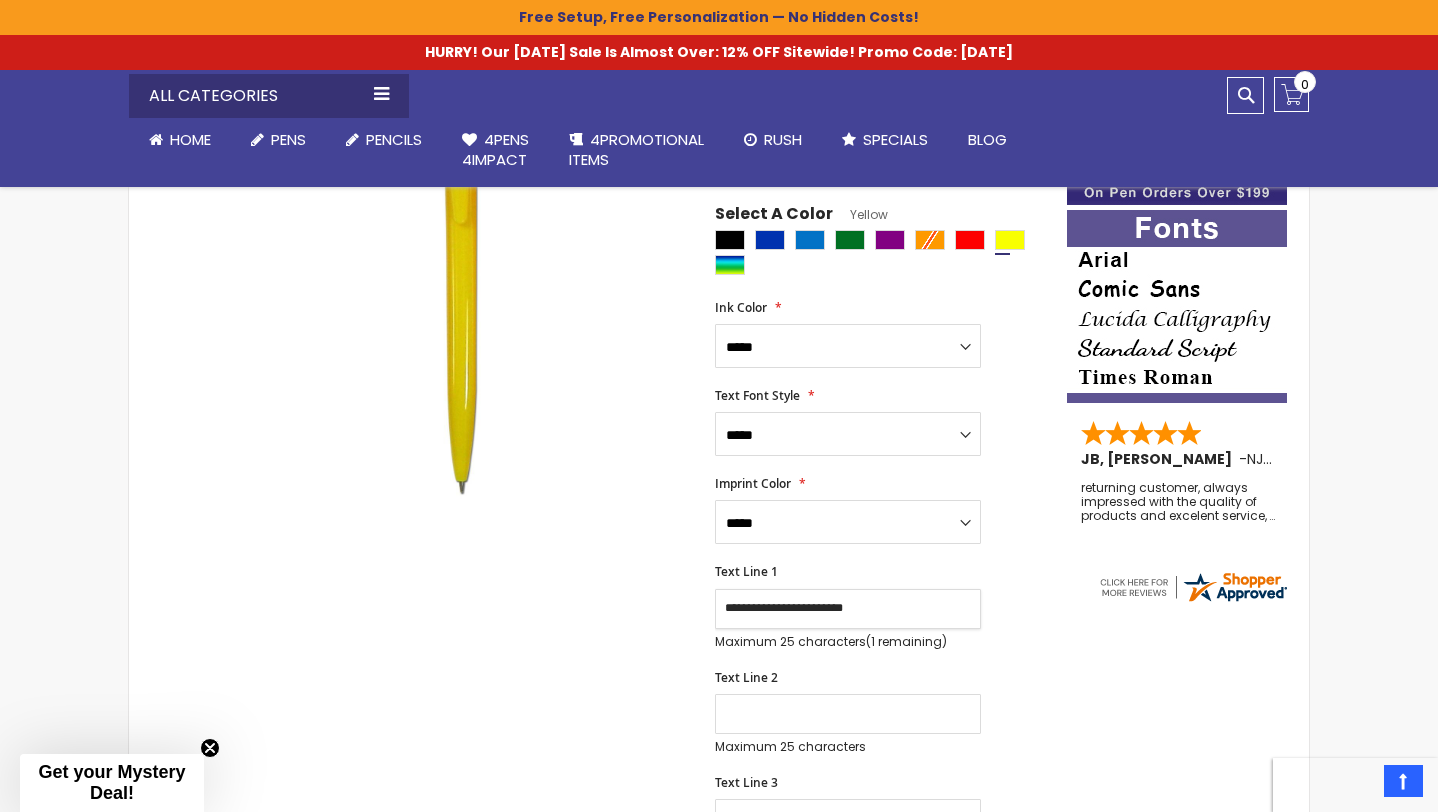 type on "**********" 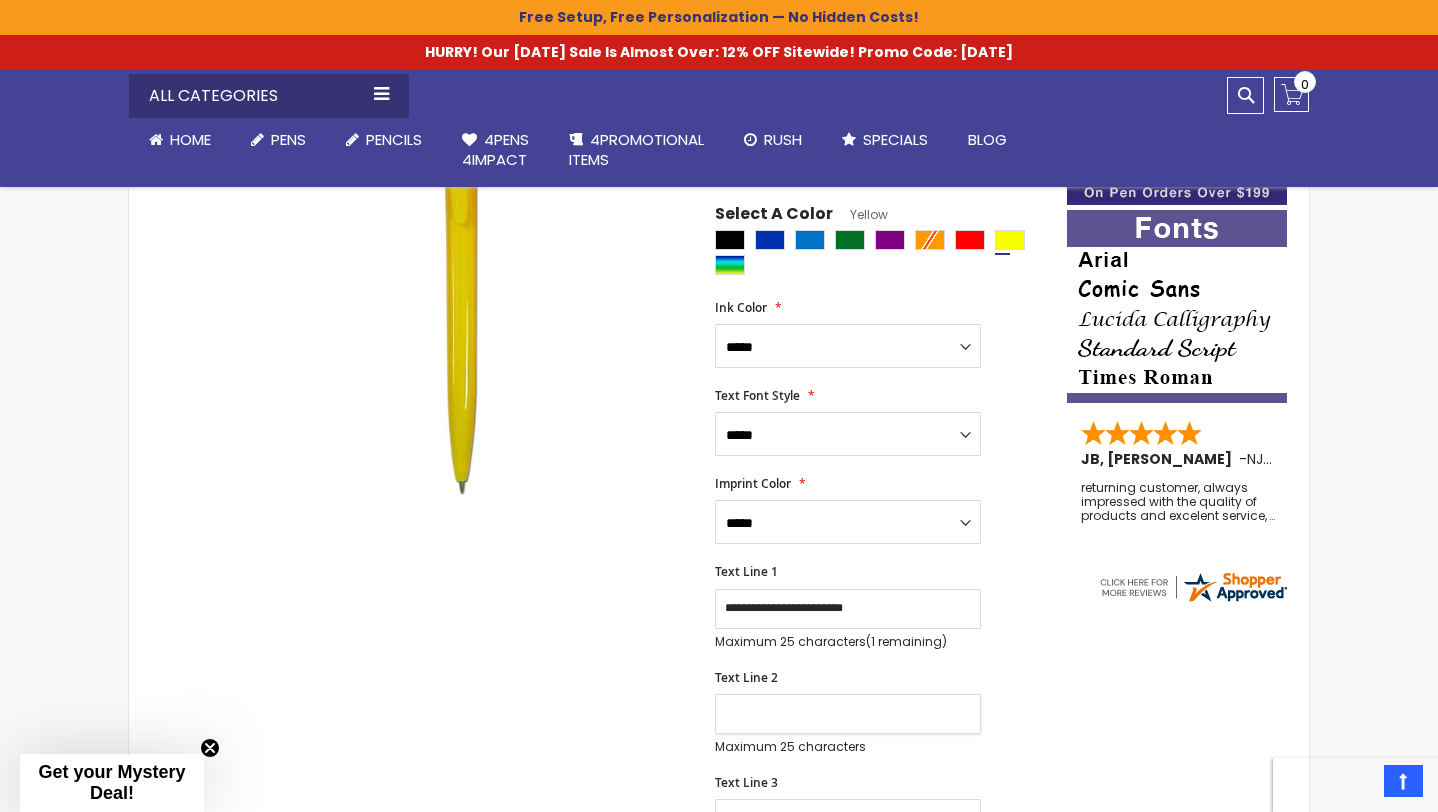 click on "Text Line 2" at bounding box center (848, 714) 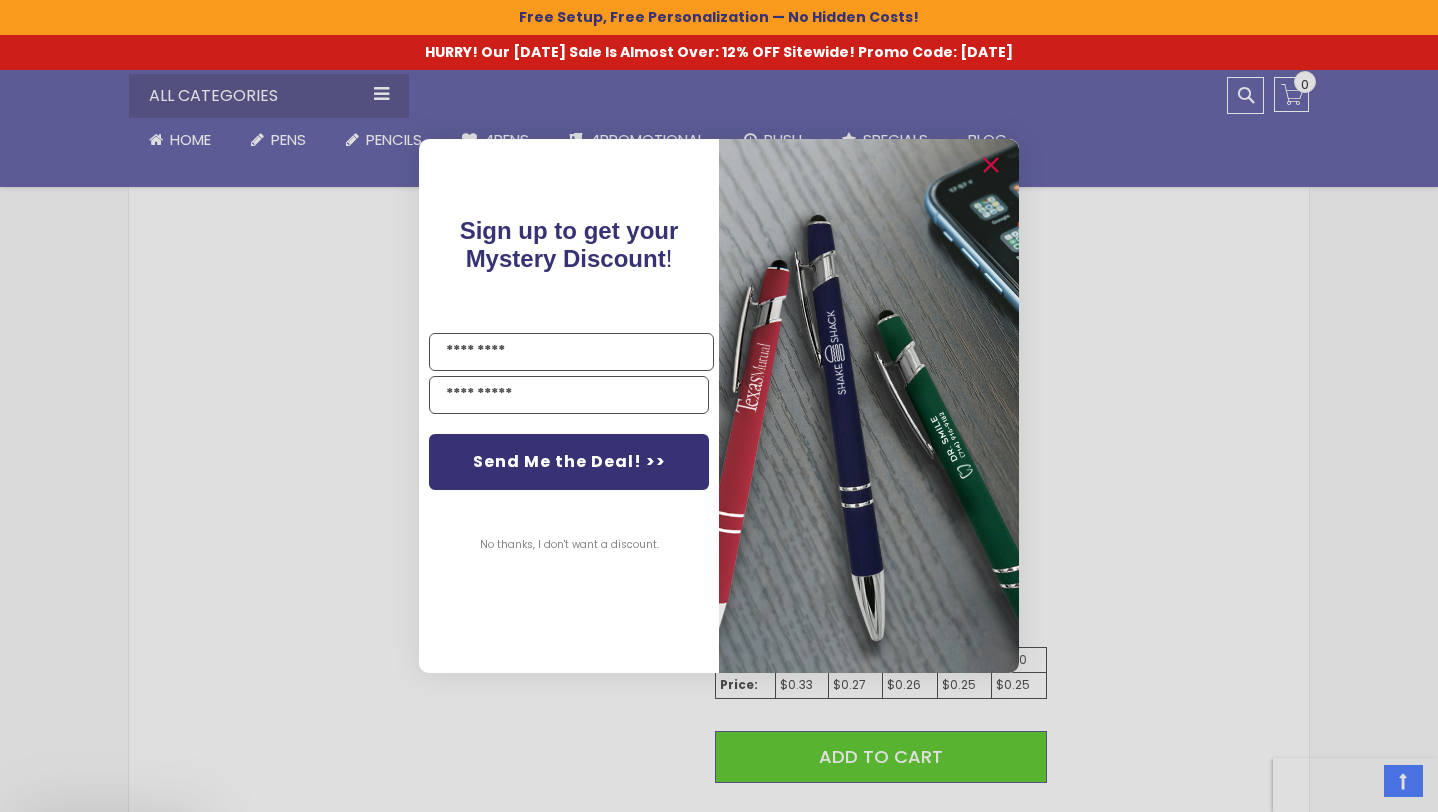 scroll, scrollTop: 952, scrollLeft: 0, axis: vertical 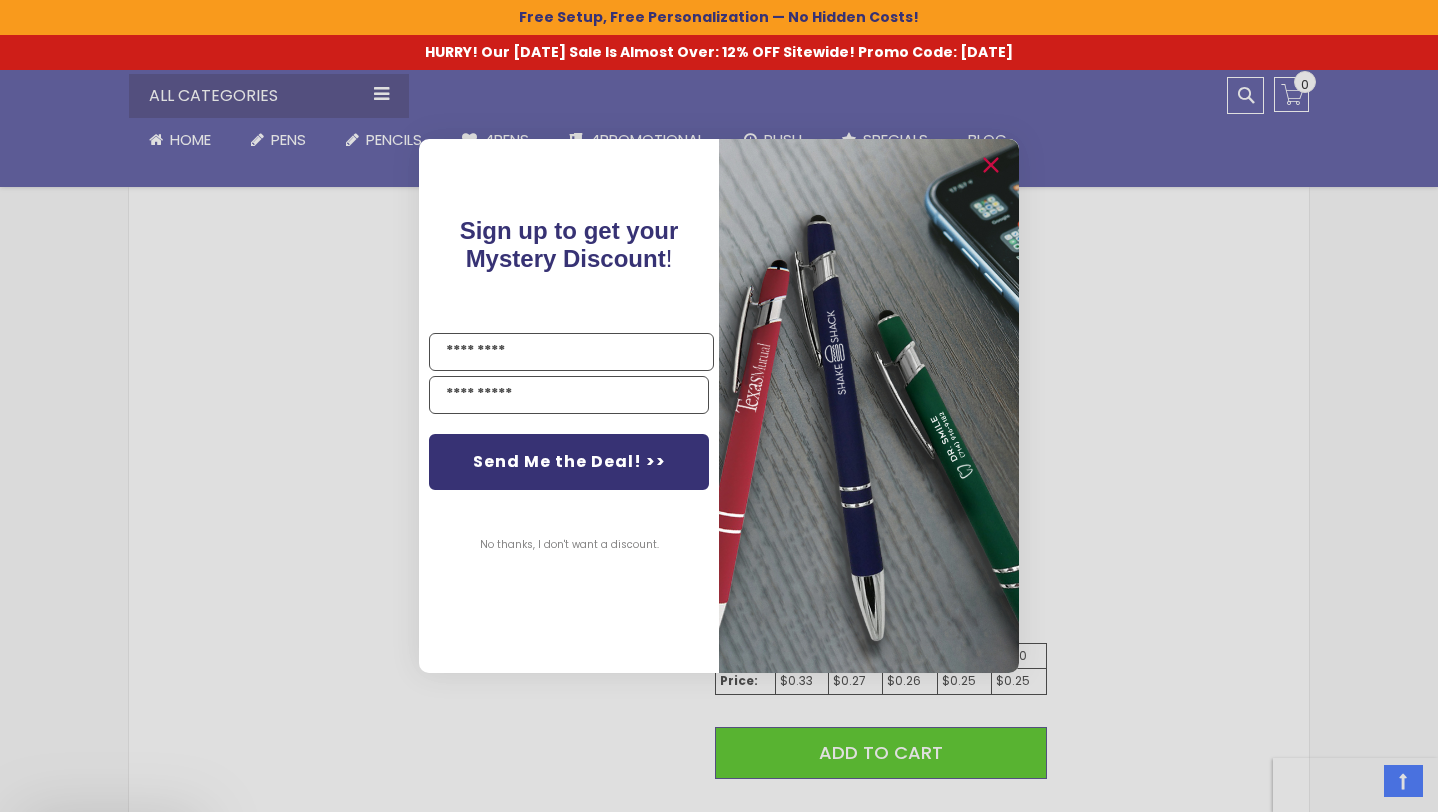type on "**********" 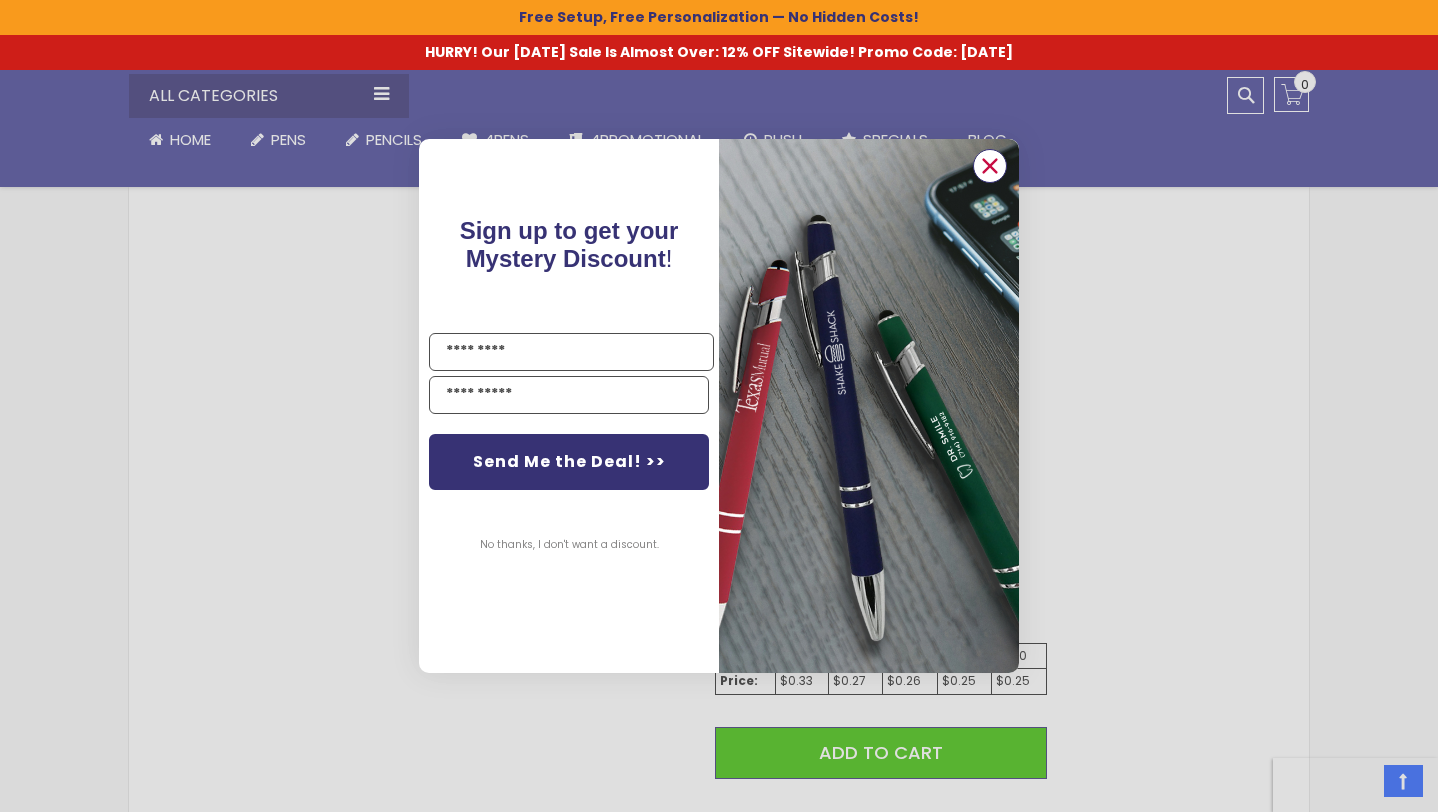 click 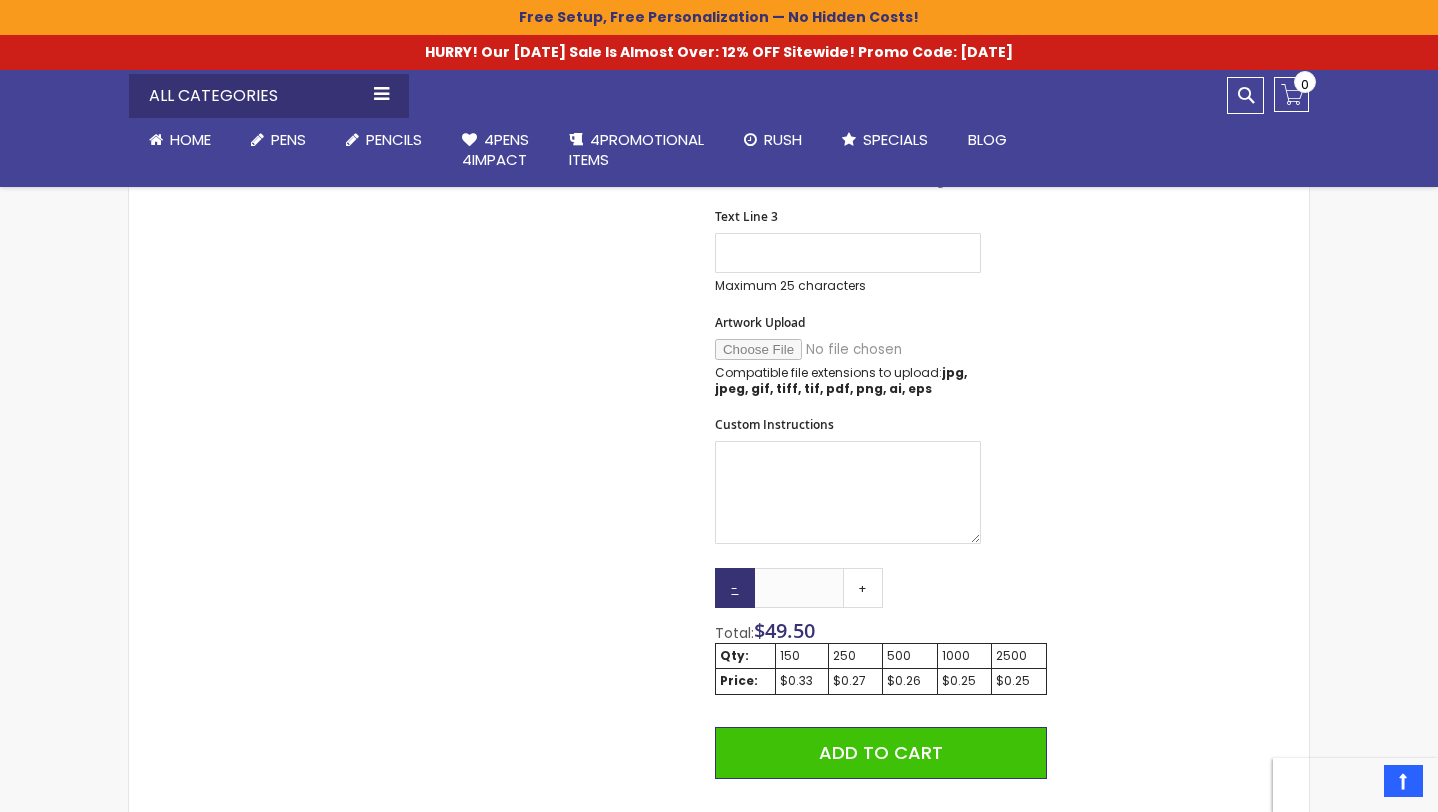 click on "-" at bounding box center (735, 588) 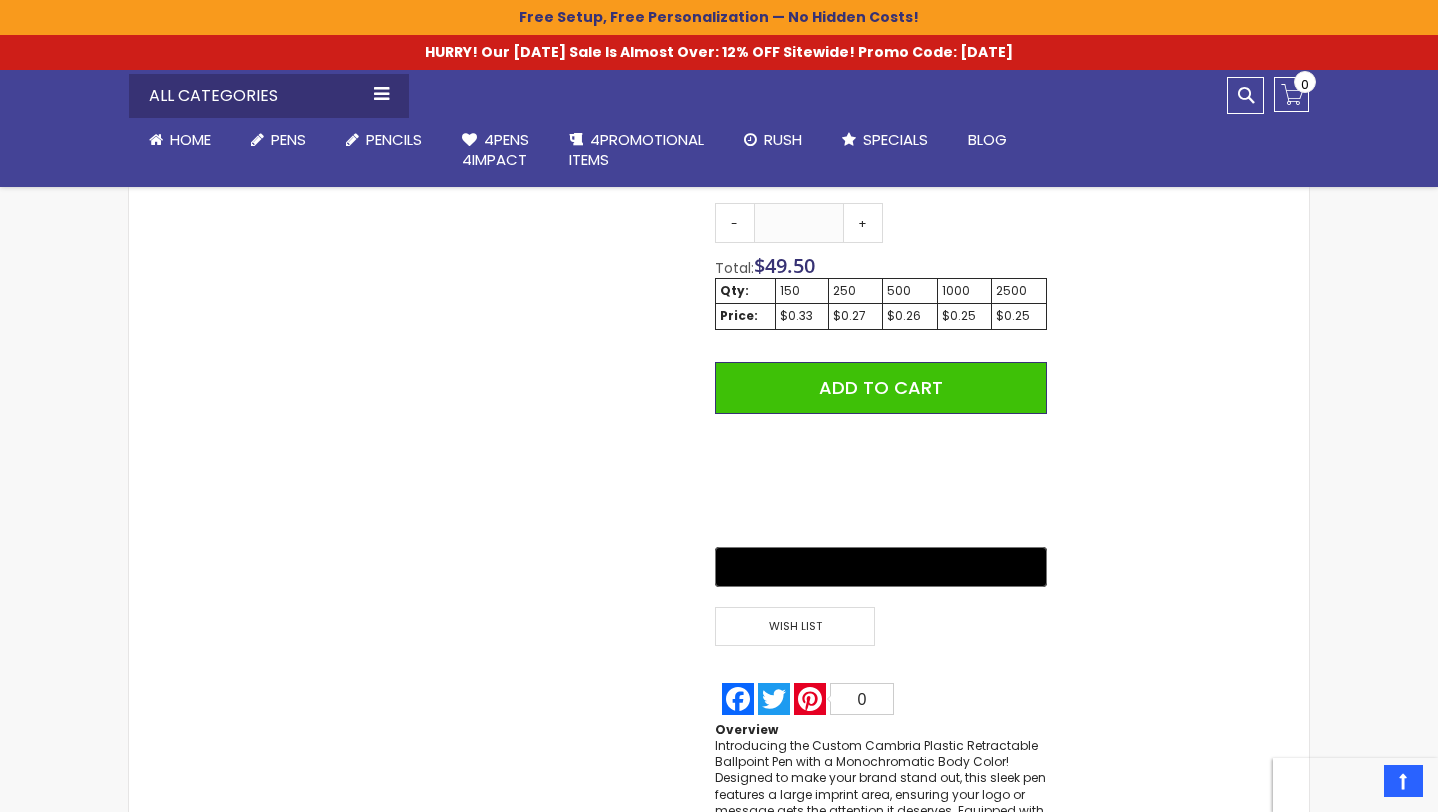 scroll, scrollTop: 1321, scrollLeft: 0, axis: vertical 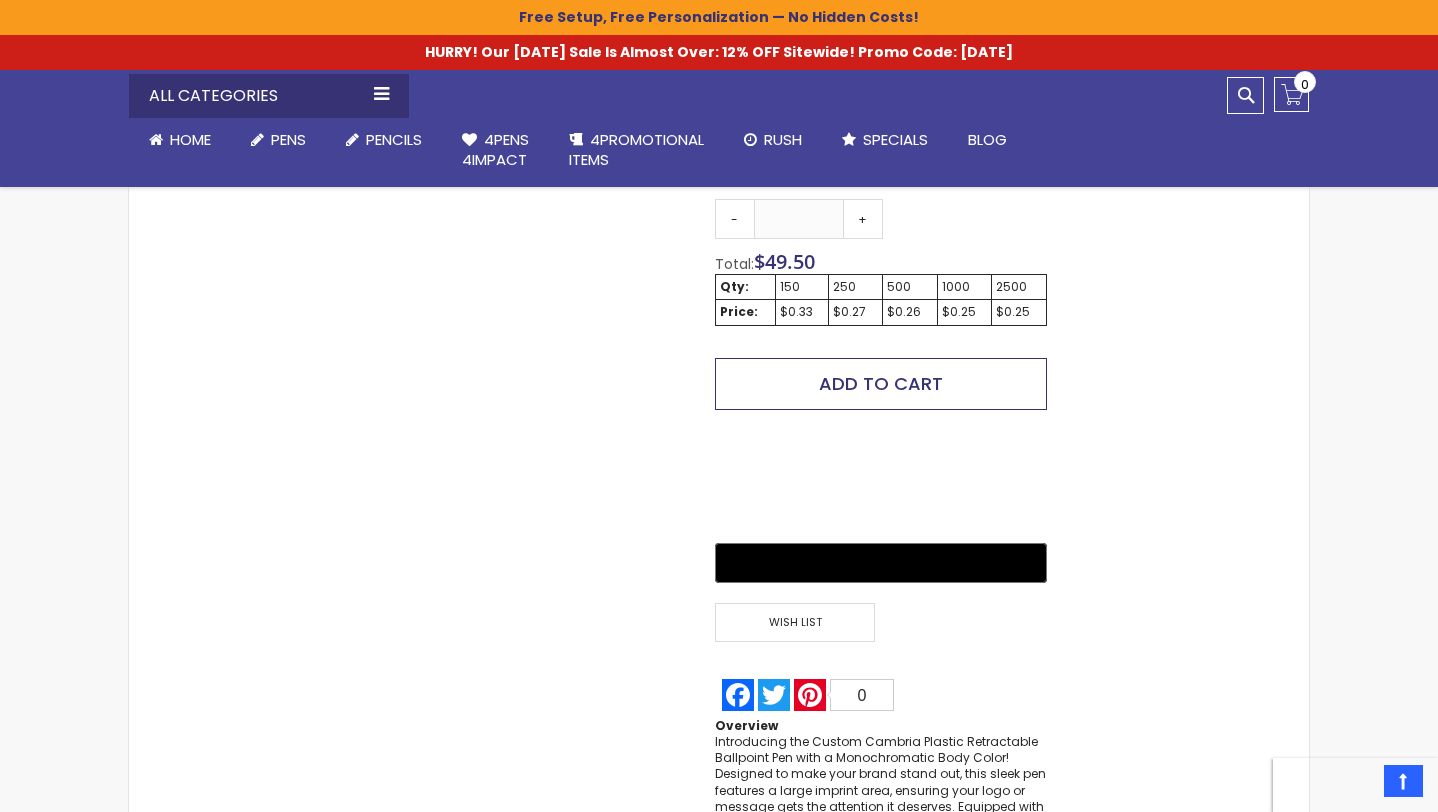 click on "Add to Cart" at bounding box center (881, 384) 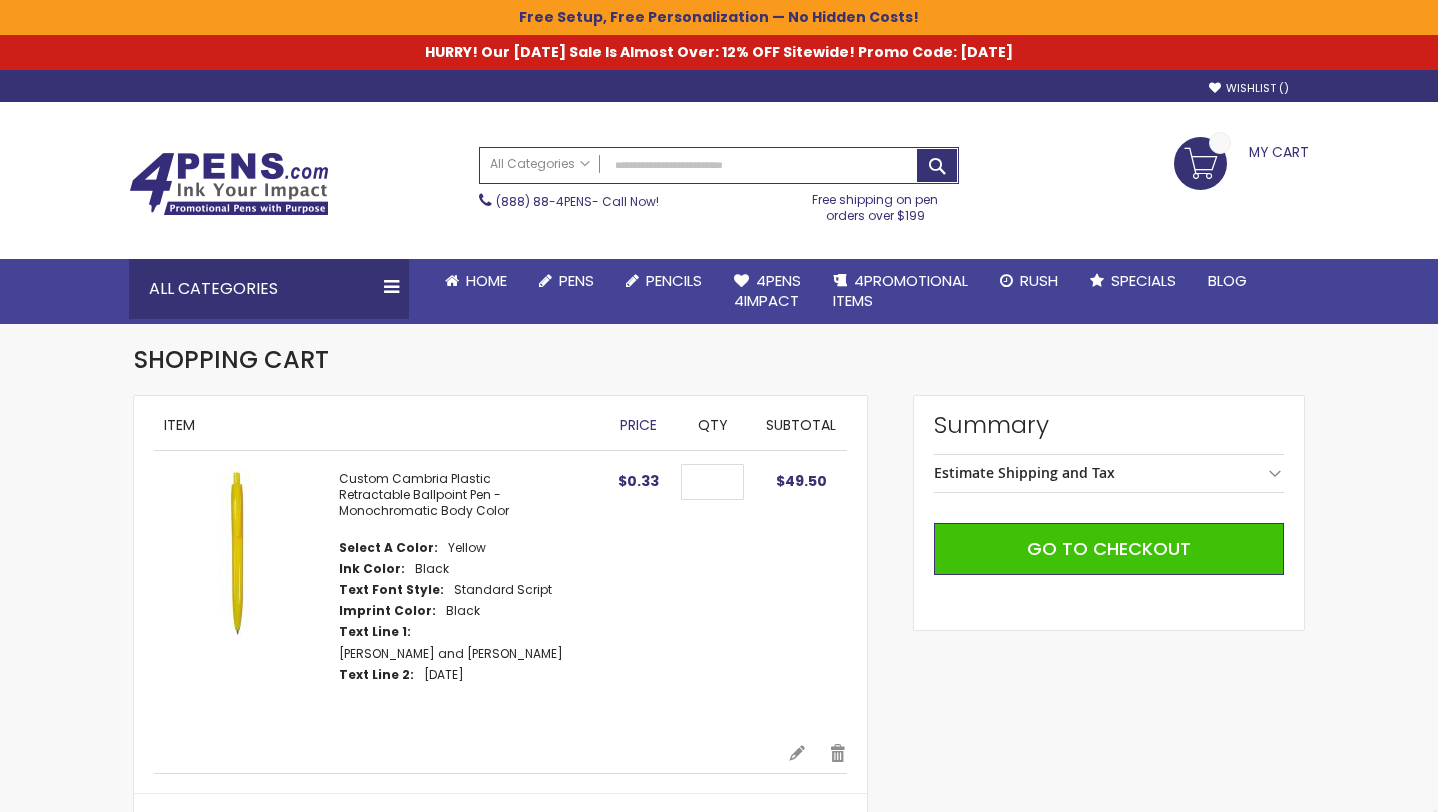 scroll, scrollTop: 0, scrollLeft: 0, axis: both 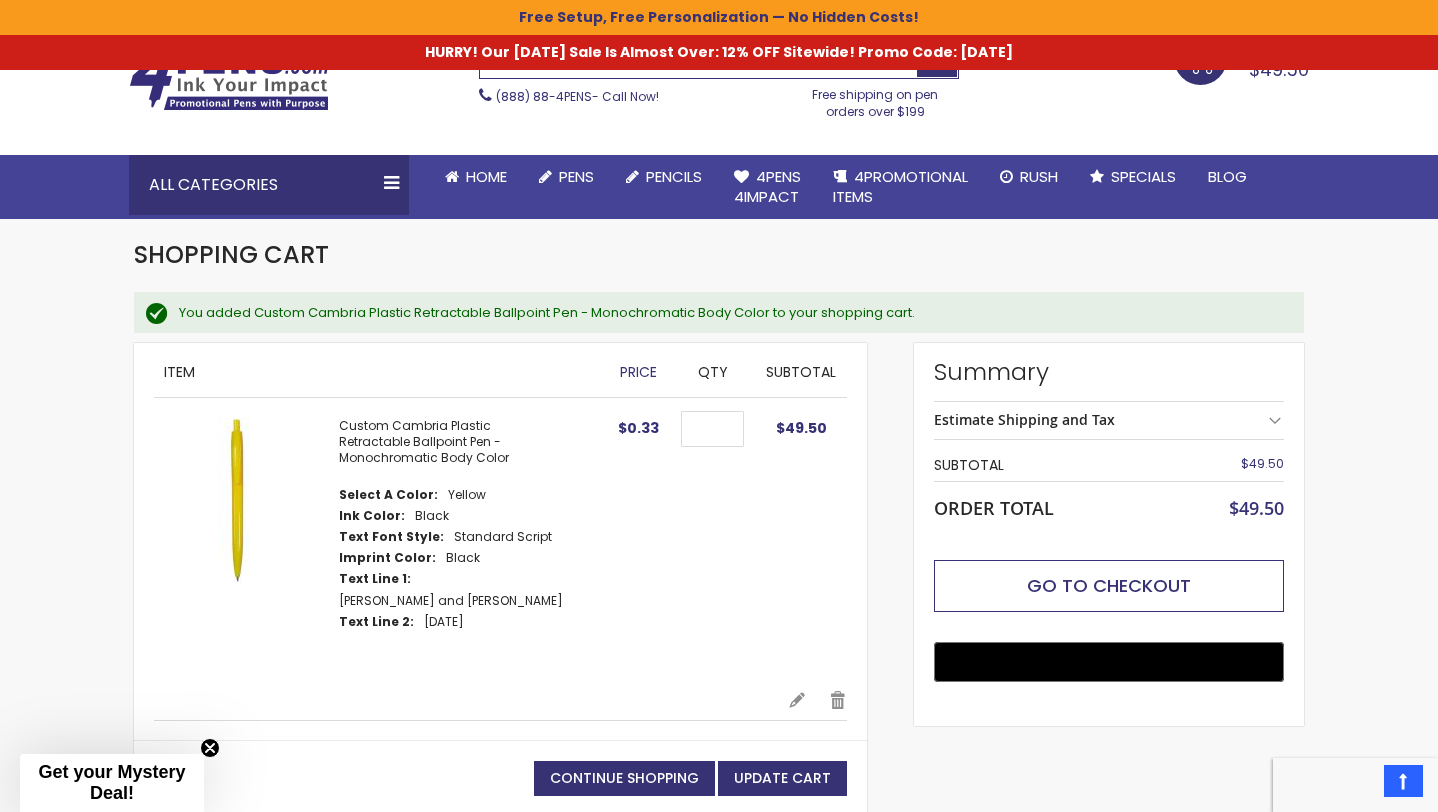 click on "Go to Checkout" at bounding box center [1109, 585] 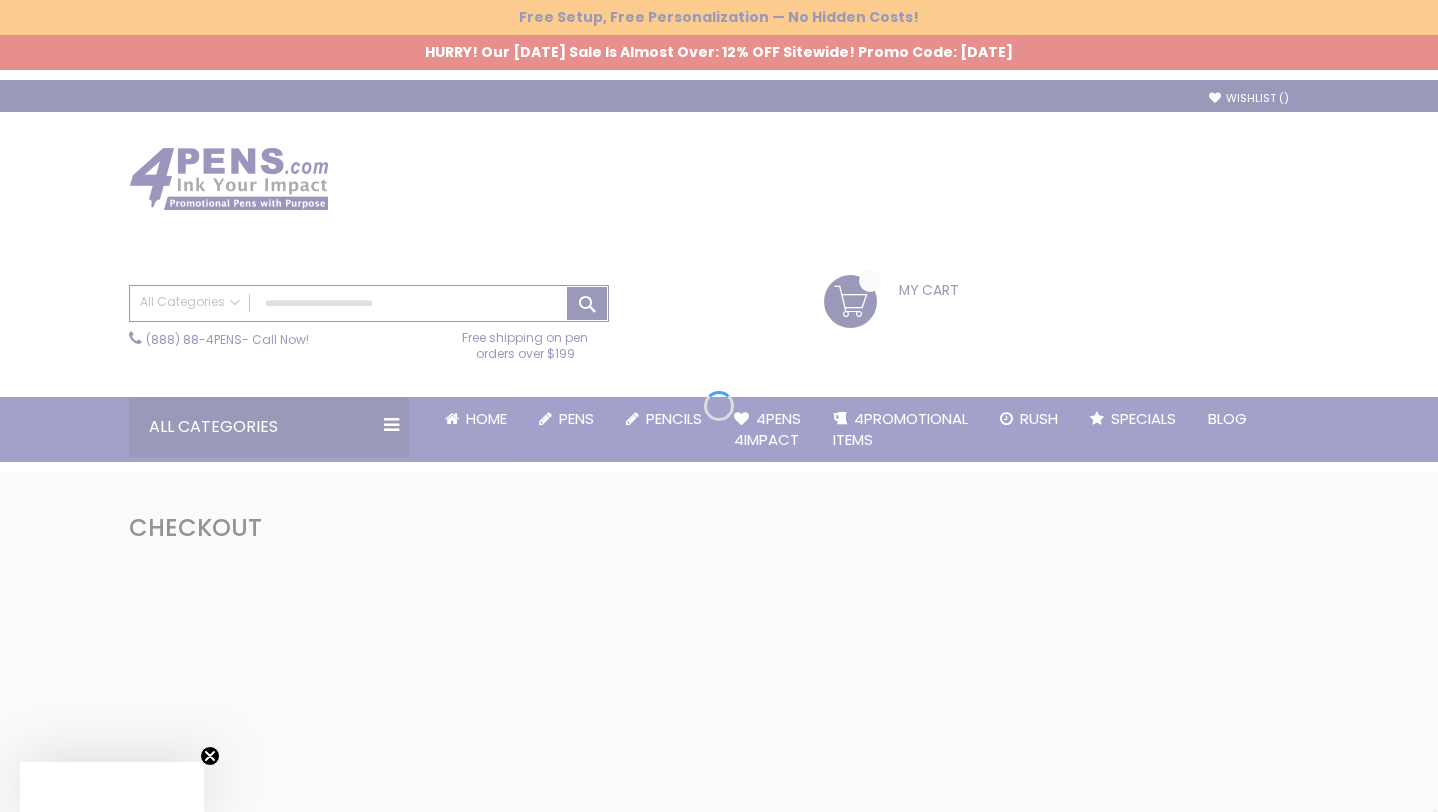 scroll, scrollTop: 0, scrollLeft: 0, axis: both 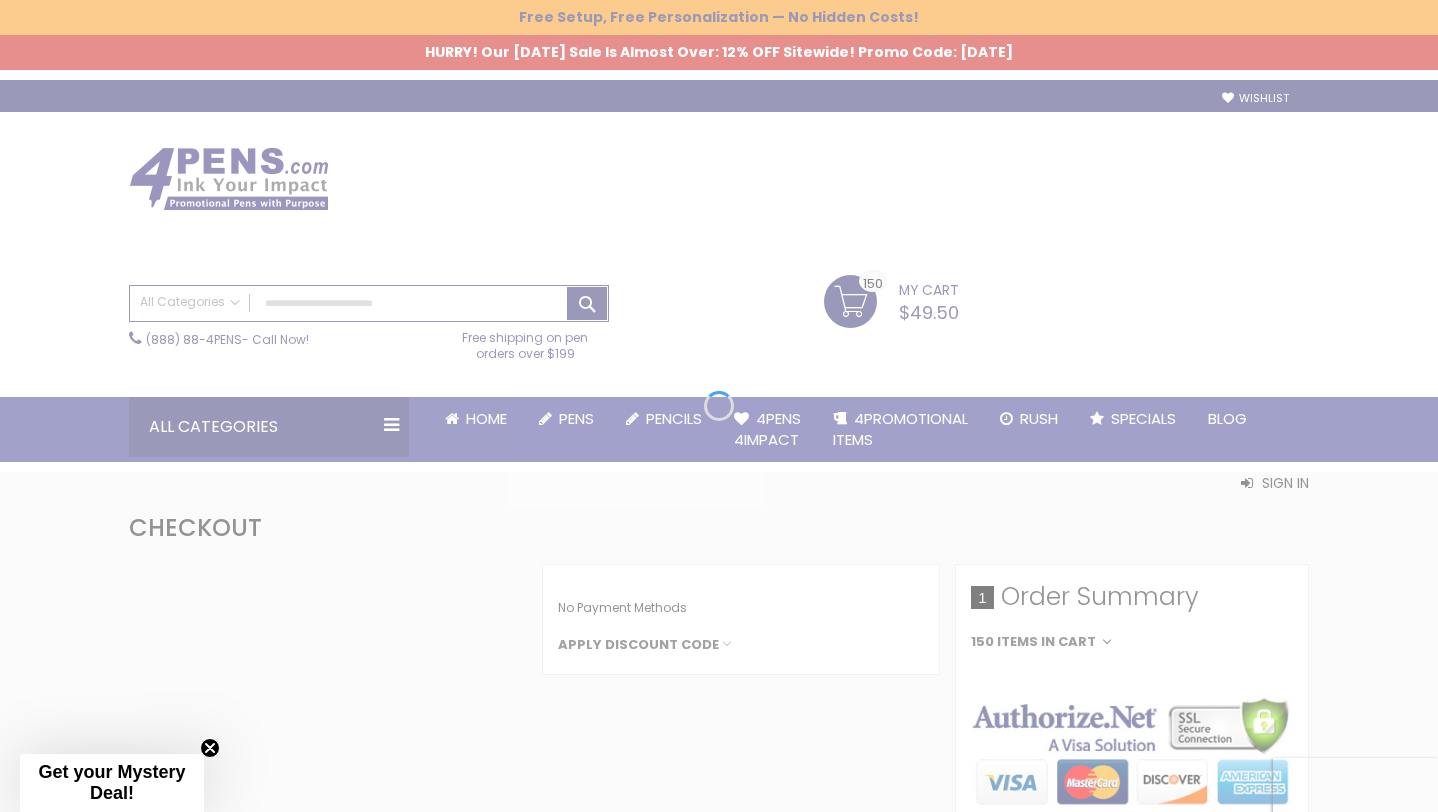 select on "*" 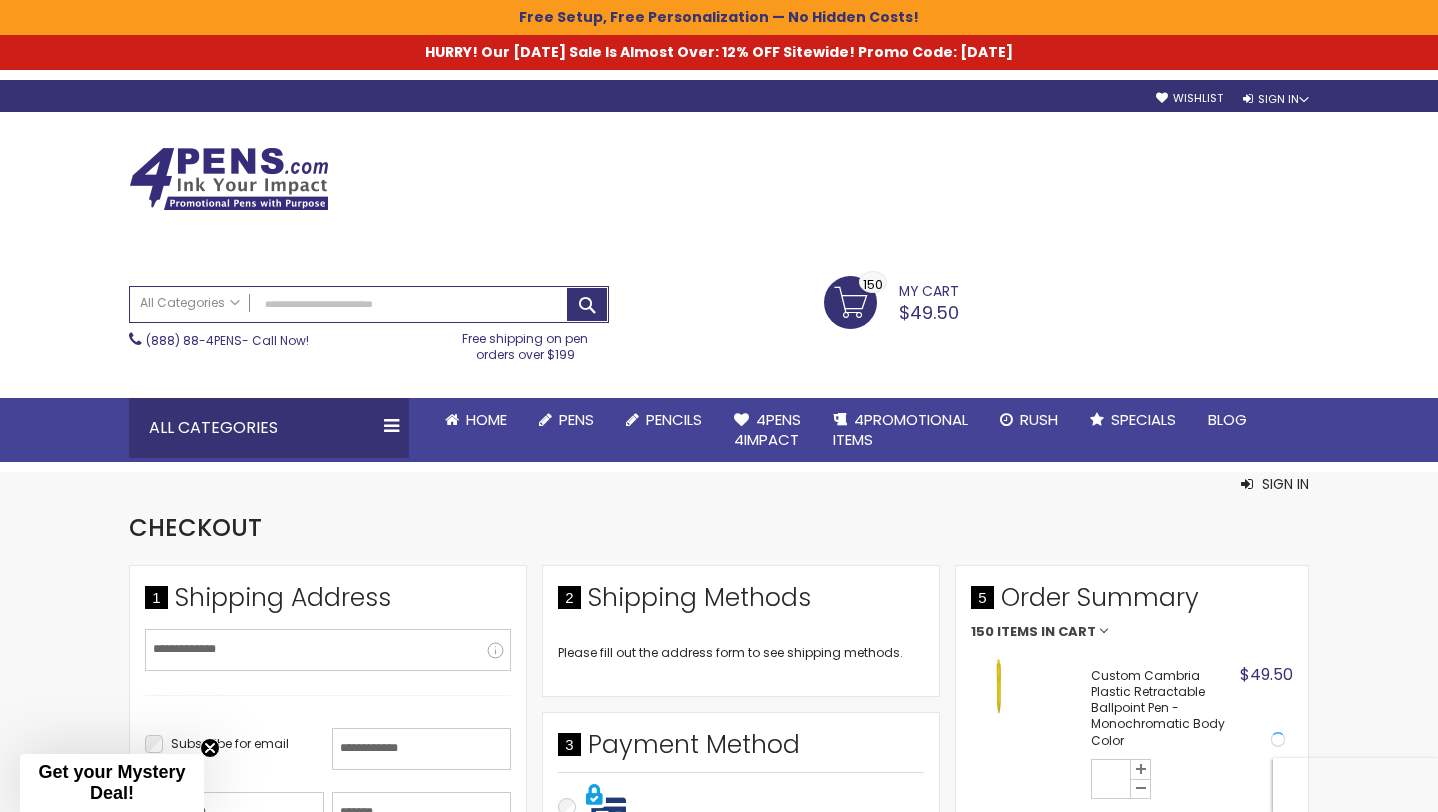 scroll, scrollTop: 0, scrollLeft: 0, axis: both 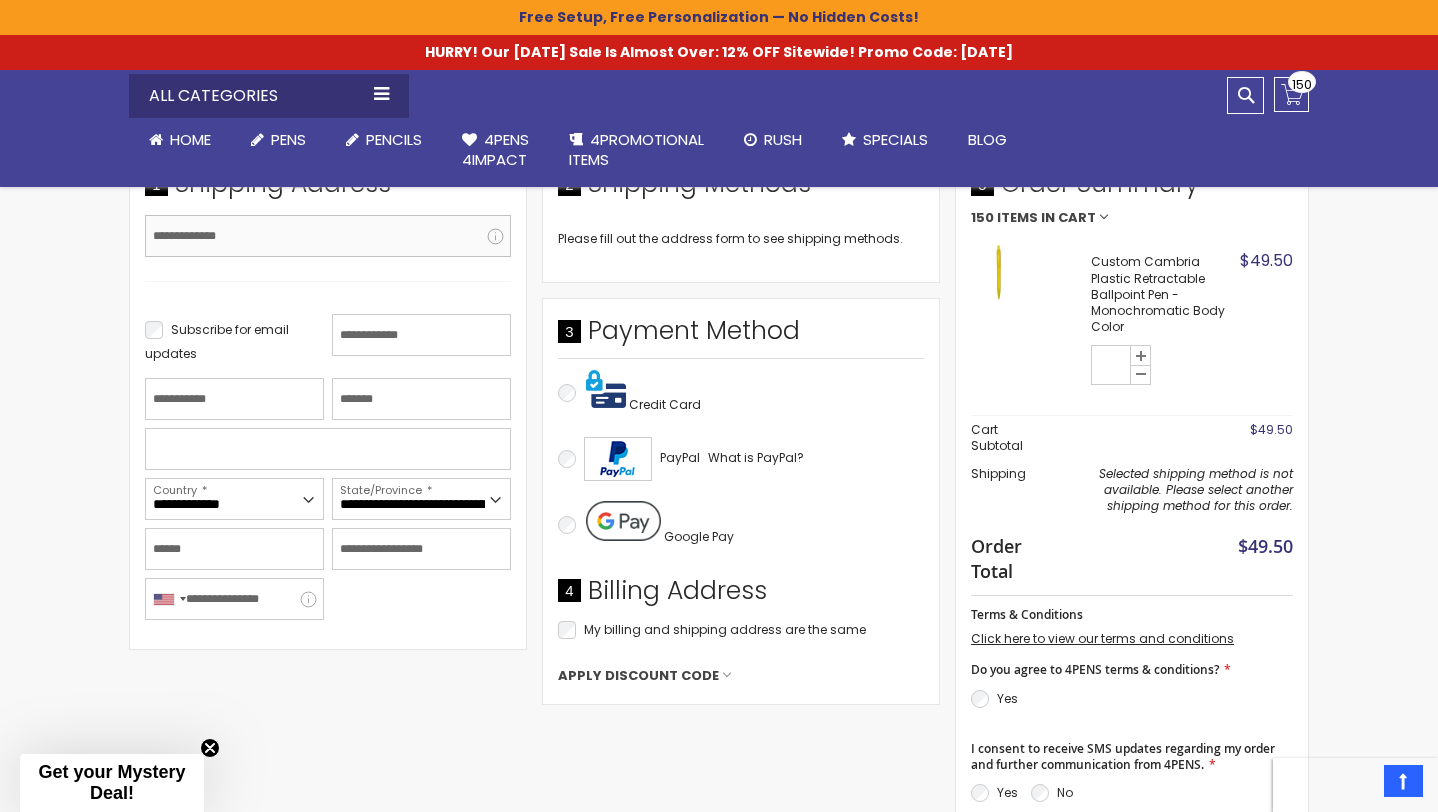 type on "**********" 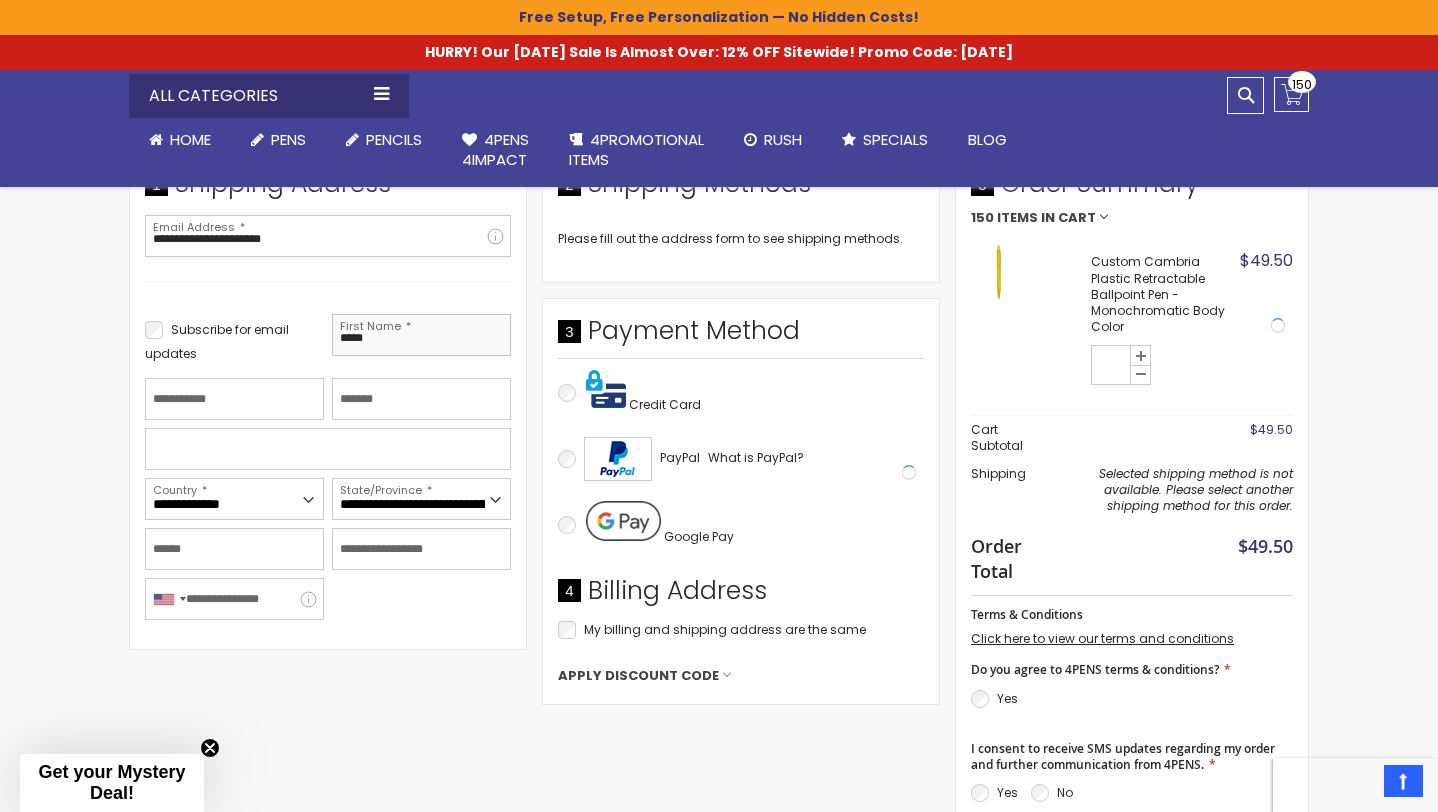 type on "*****" 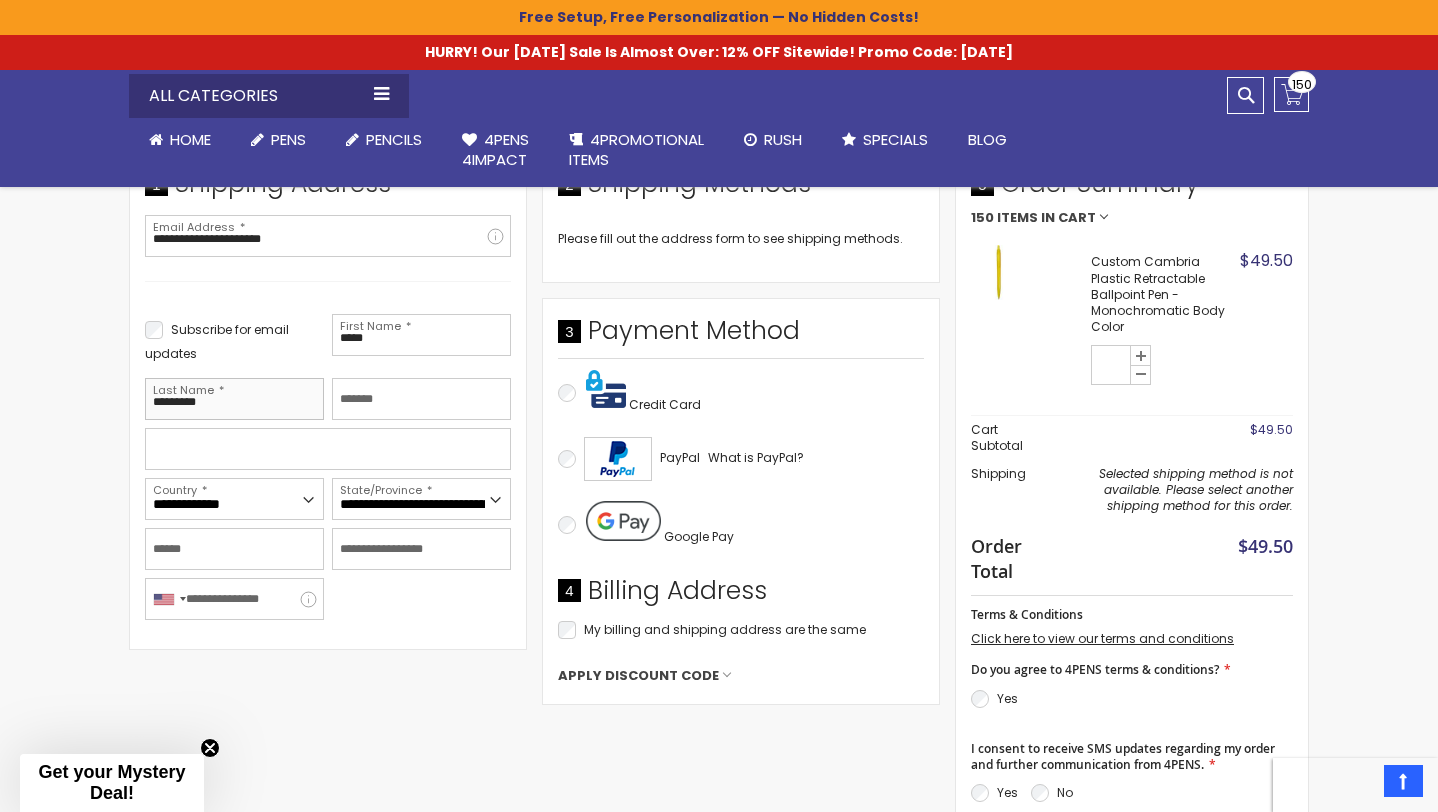 type on "*********" 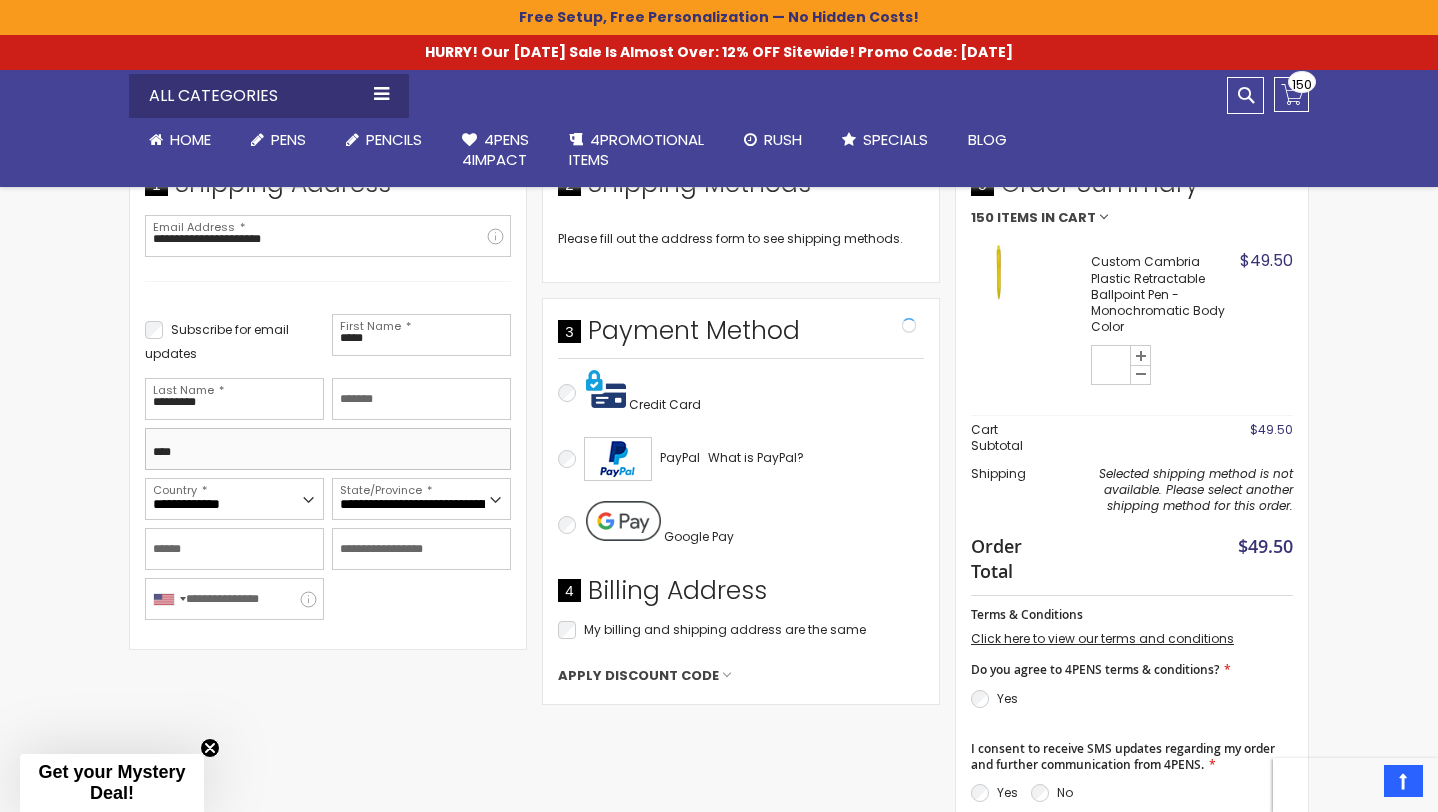 type on "*****" 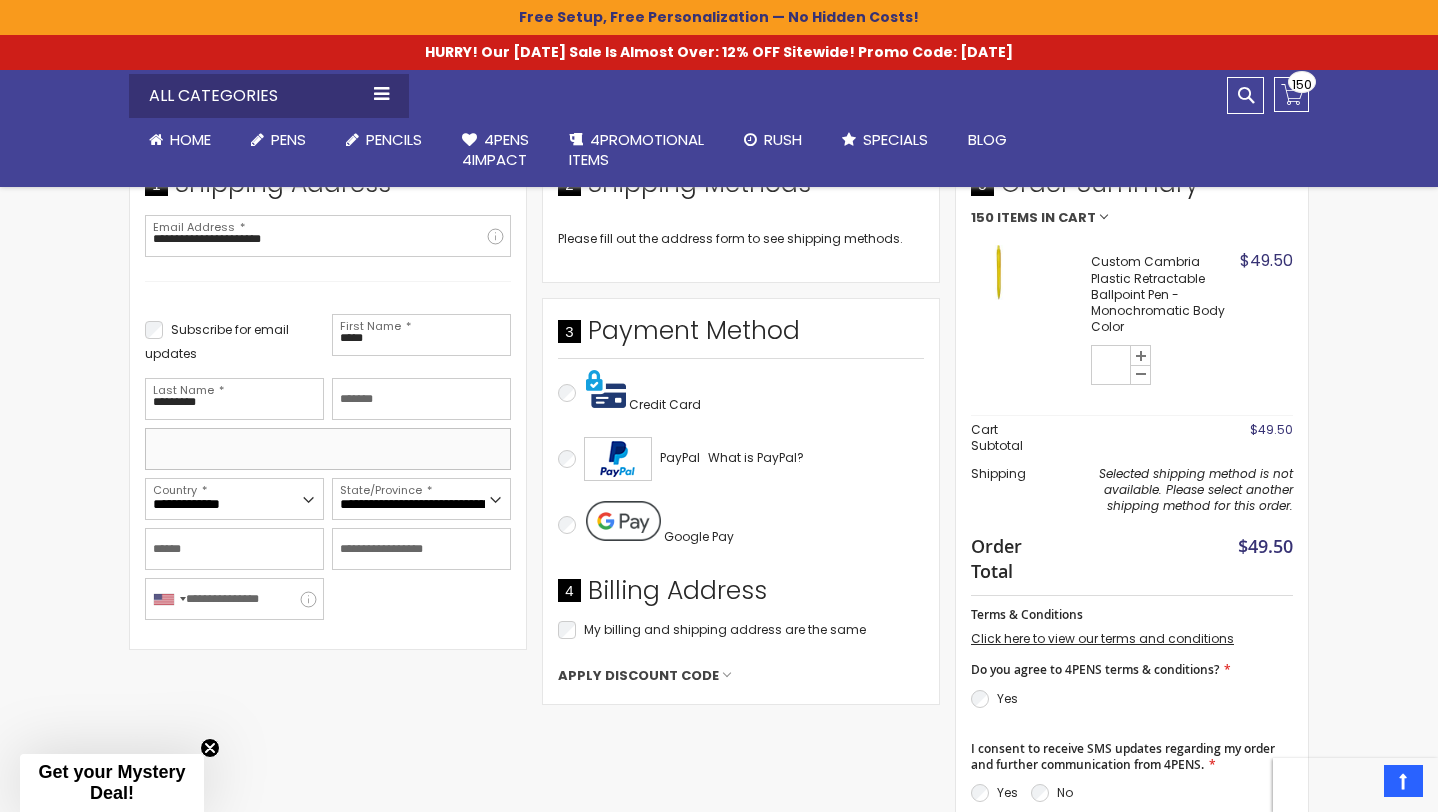 type on "**********" 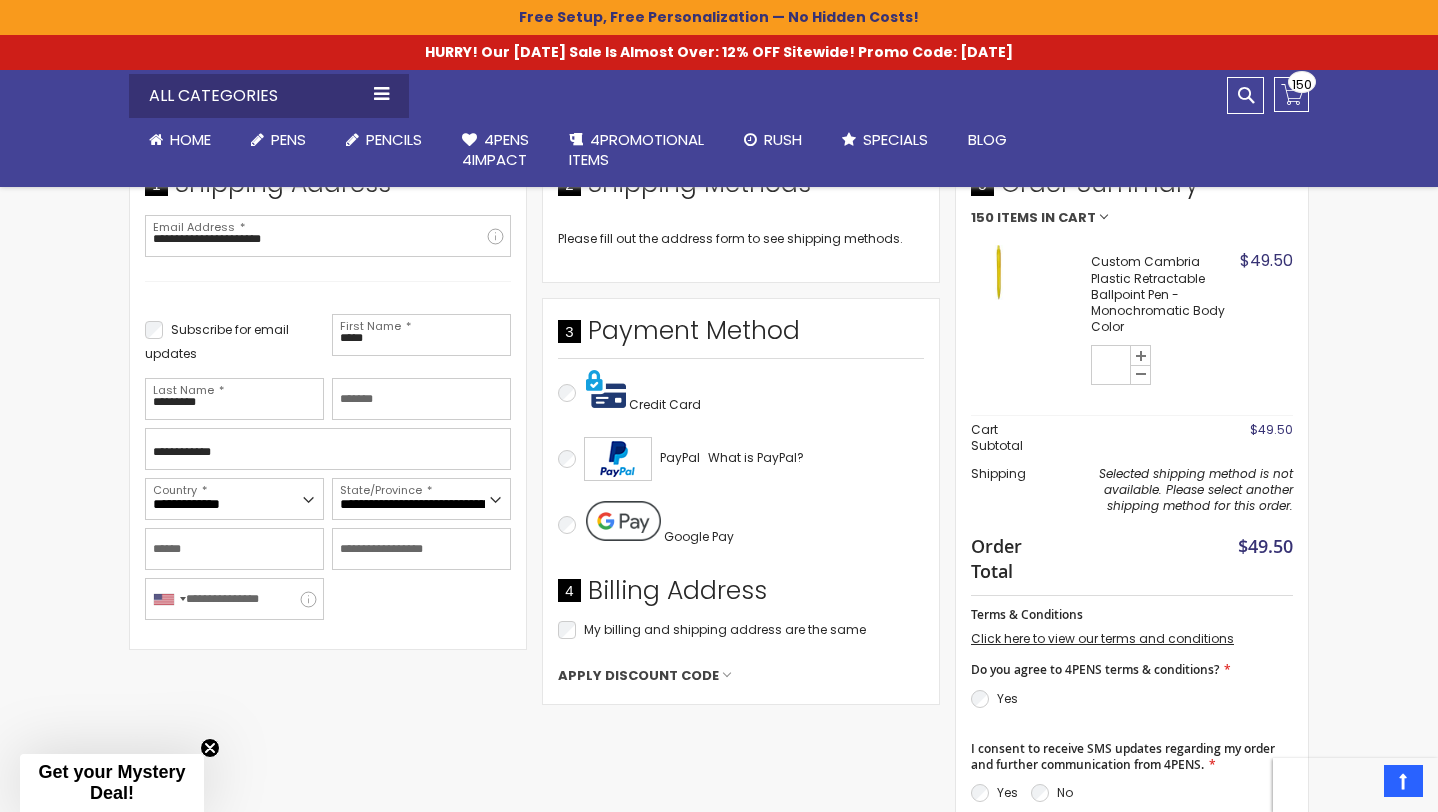 select on "**" 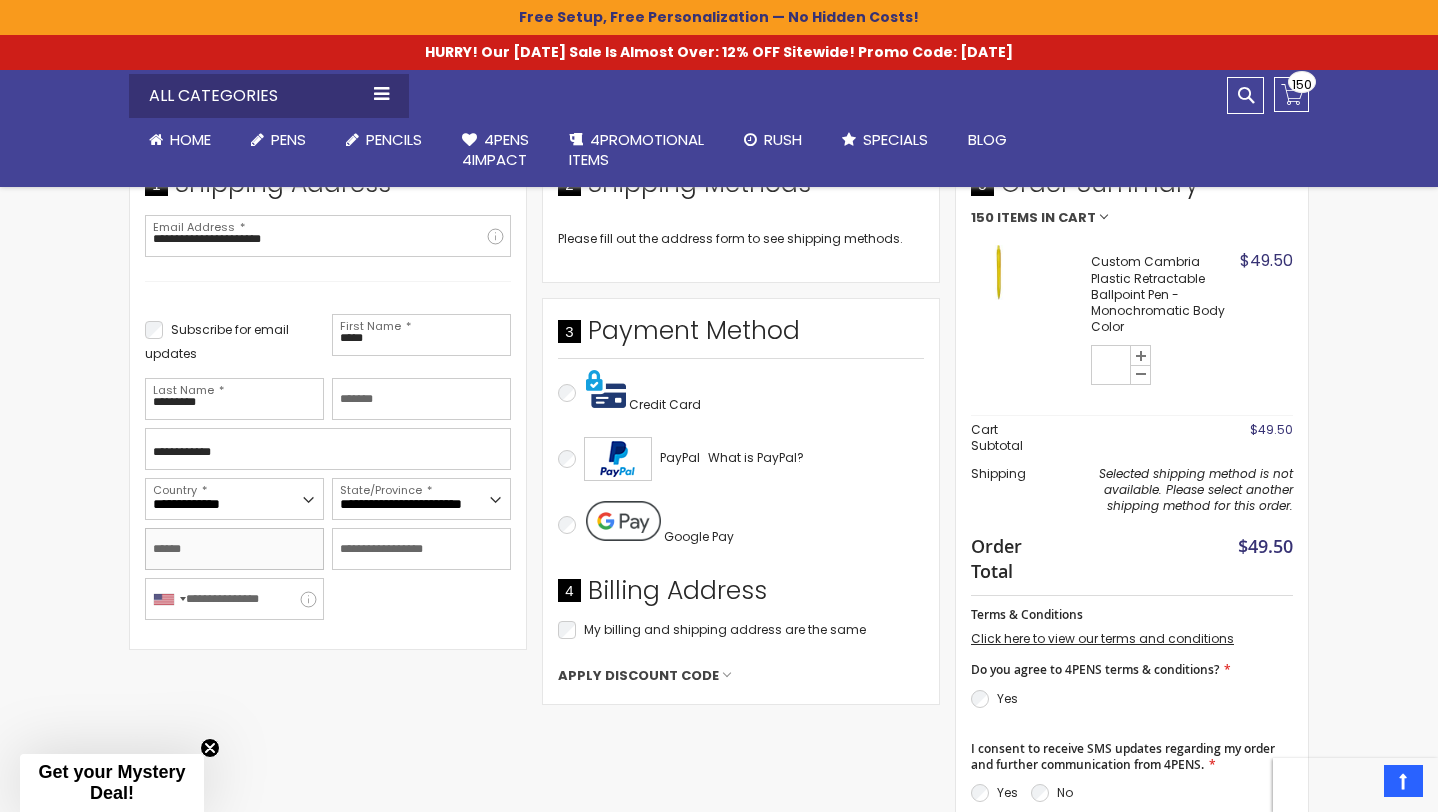 type on "**********" 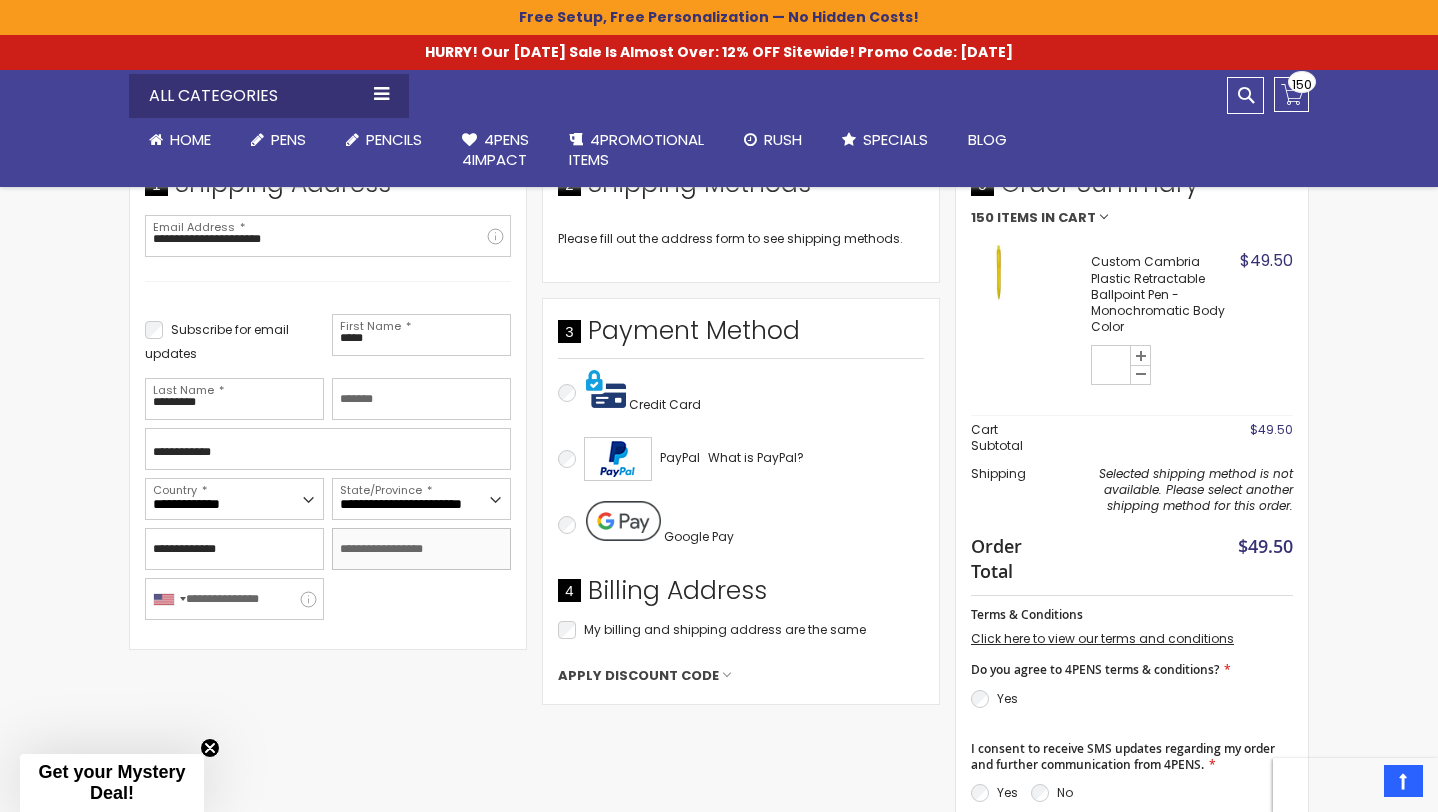 type on "*****" 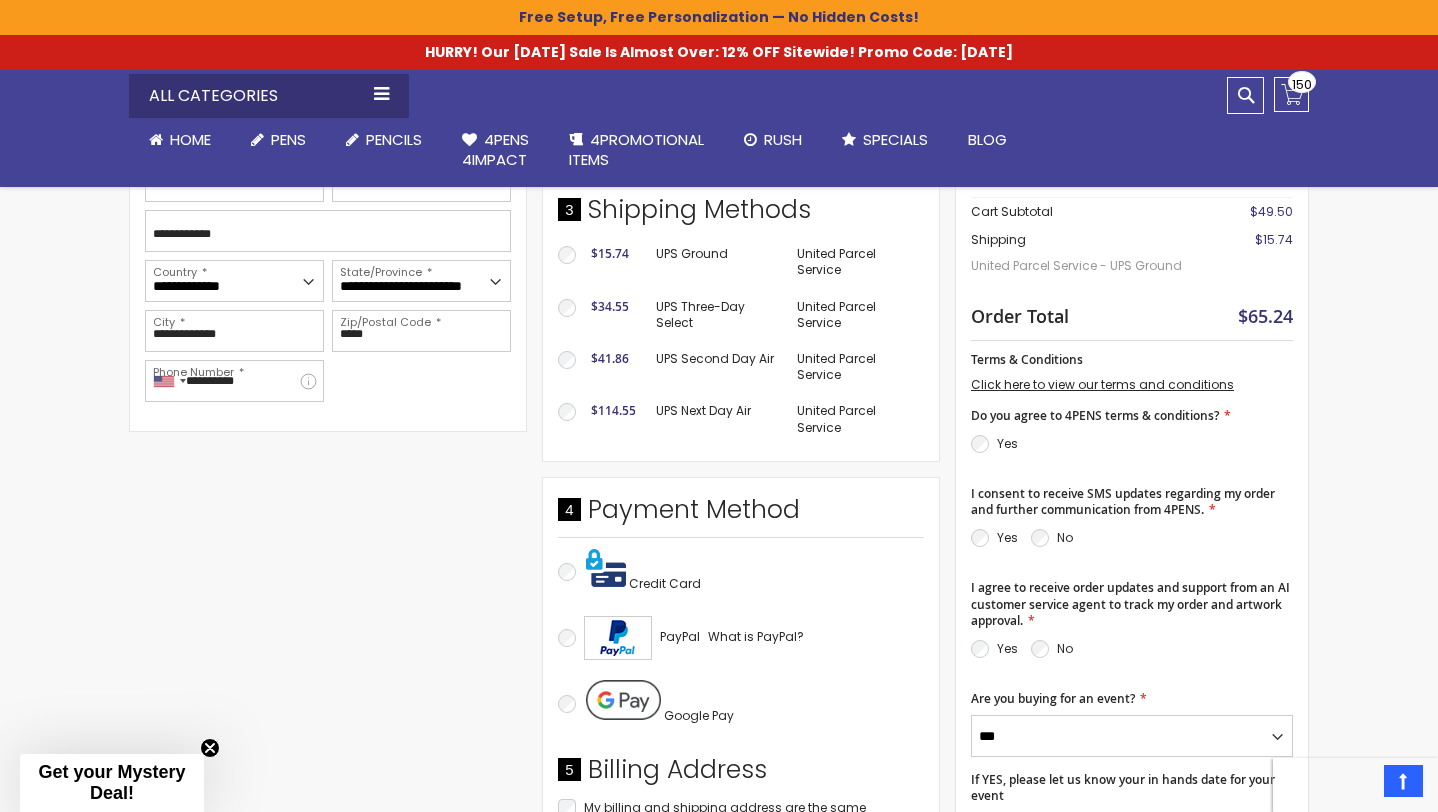 scroll, scrollTop: 631, scrollLeft: 0, axis: vertical 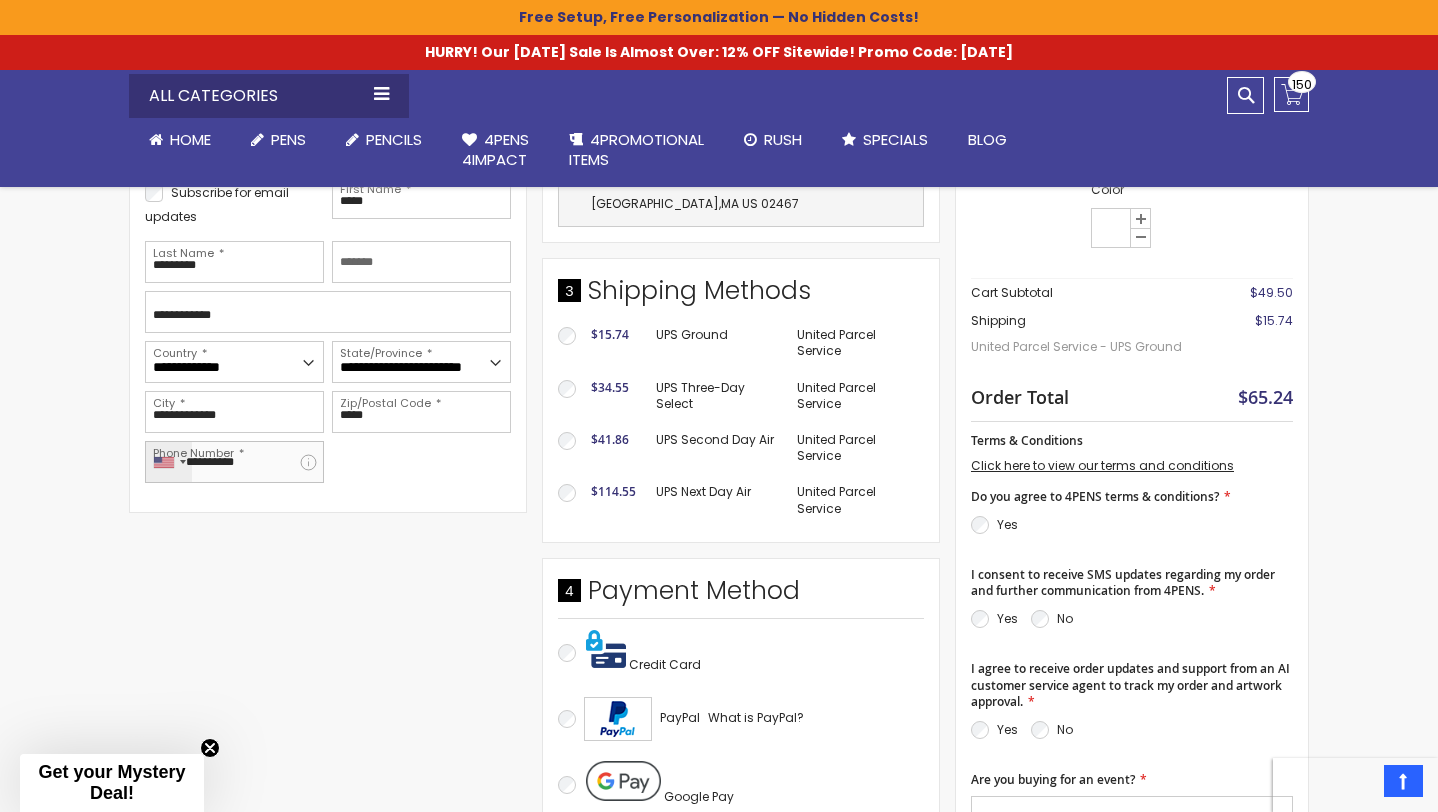 drag, startPoint x: 267, startPoint y: 457, endPoint x: 169, endPoint y: 462, distance: 98.12747 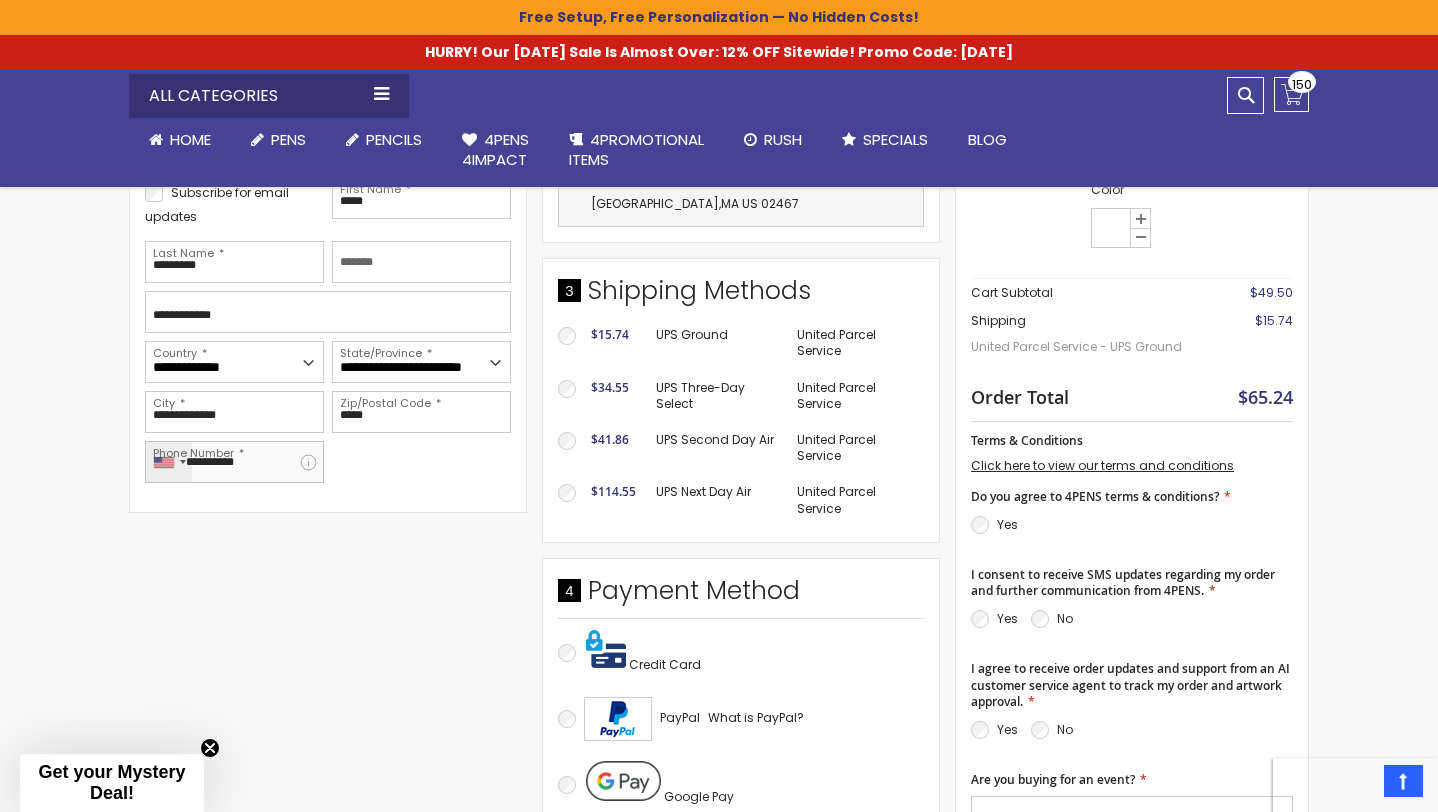 type on "**********" 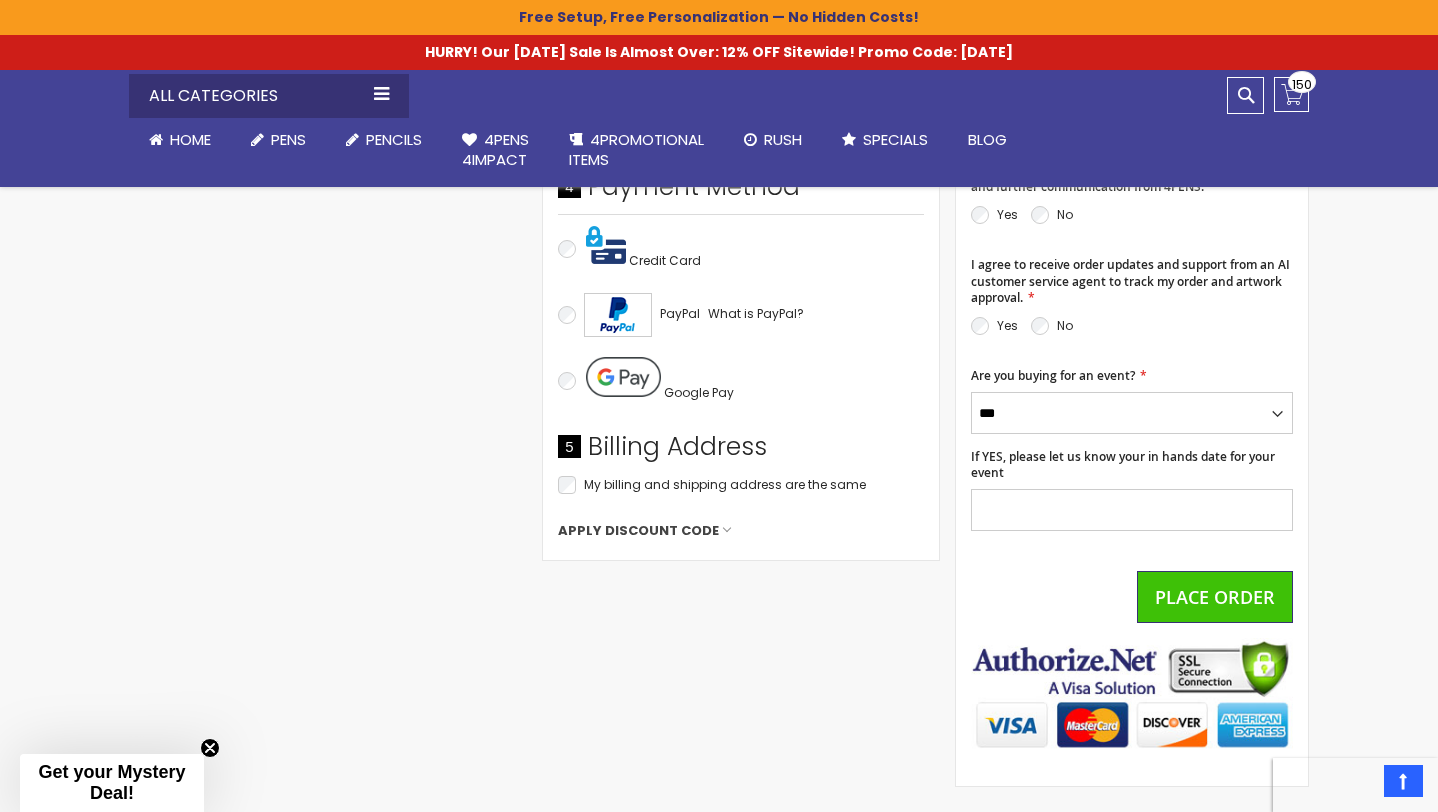 scroll, scrollTop: 939, scrollLeft: 0, axis: vertical 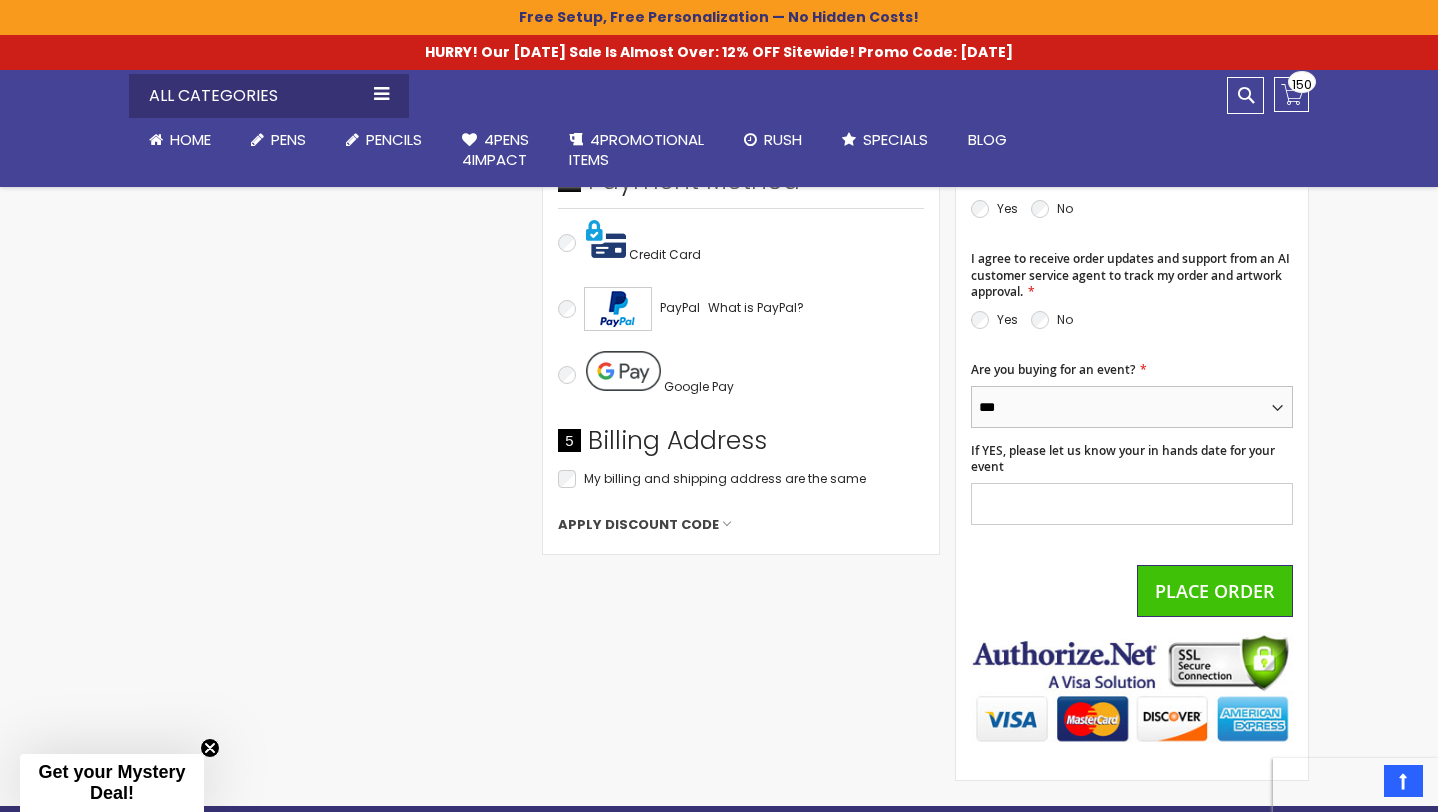click on "*** **" at bounding box center [1132, 407] 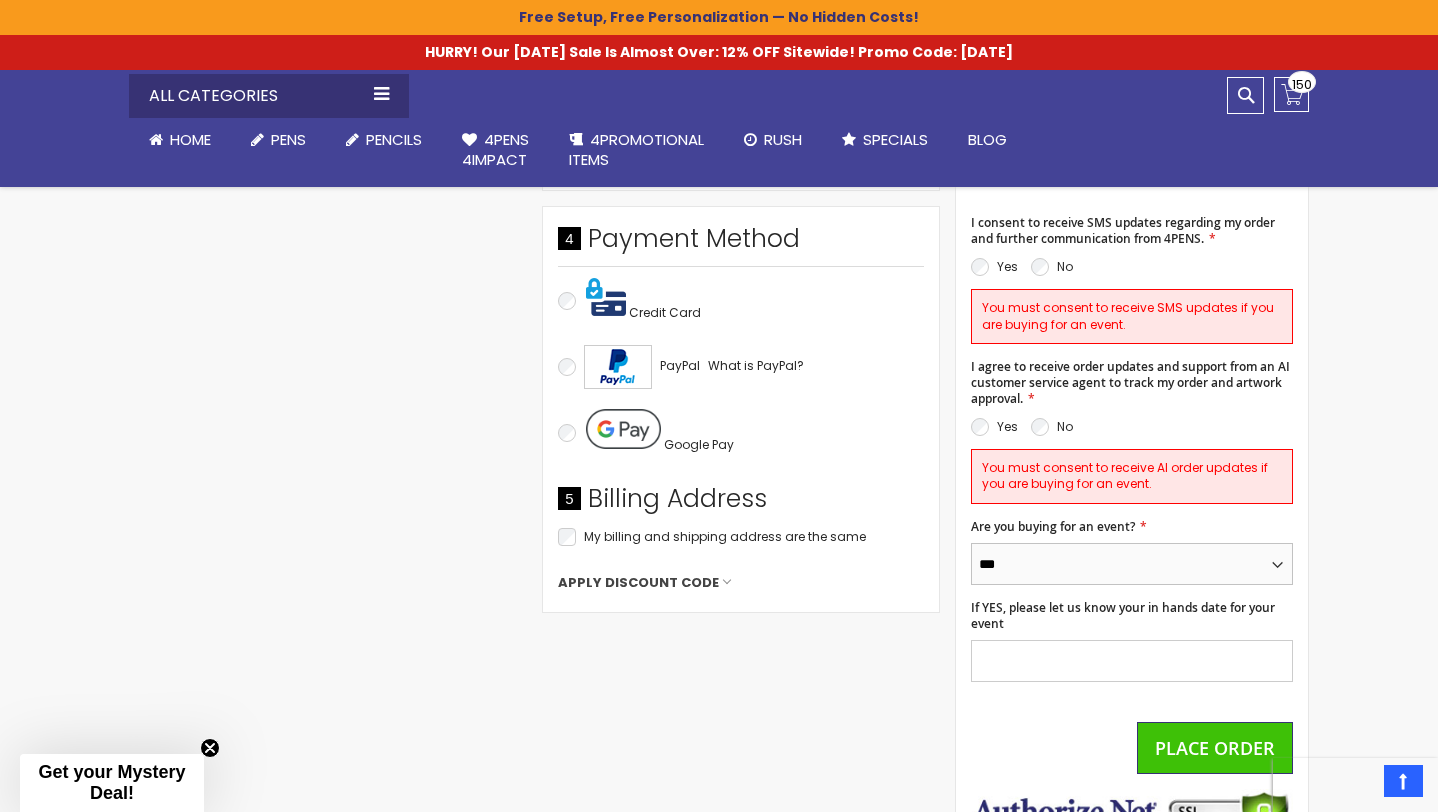 scroll, scrollTop: 881, scrollLeft: 0, axis: vertical 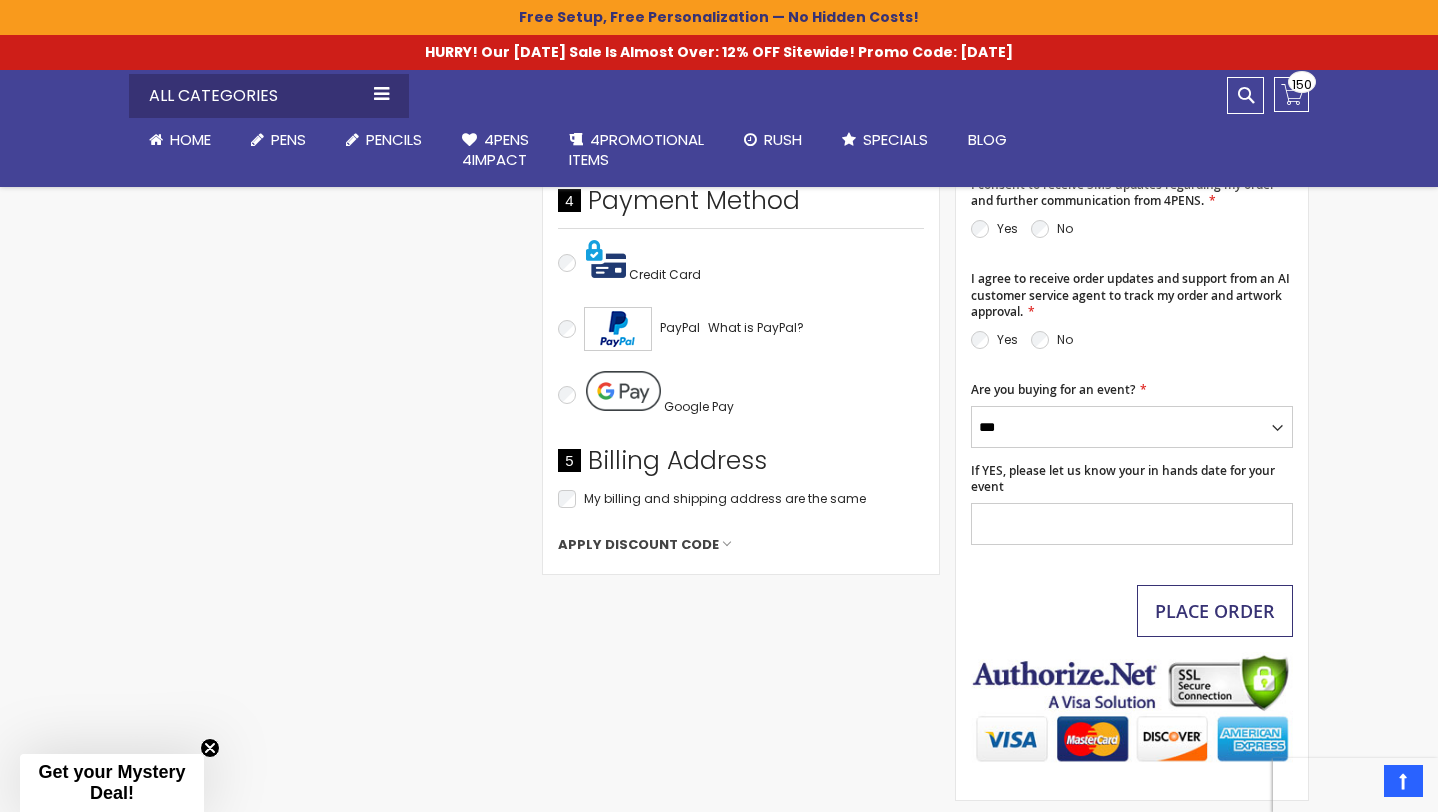 click on "Place Order" at bounding box center [1215, 611] 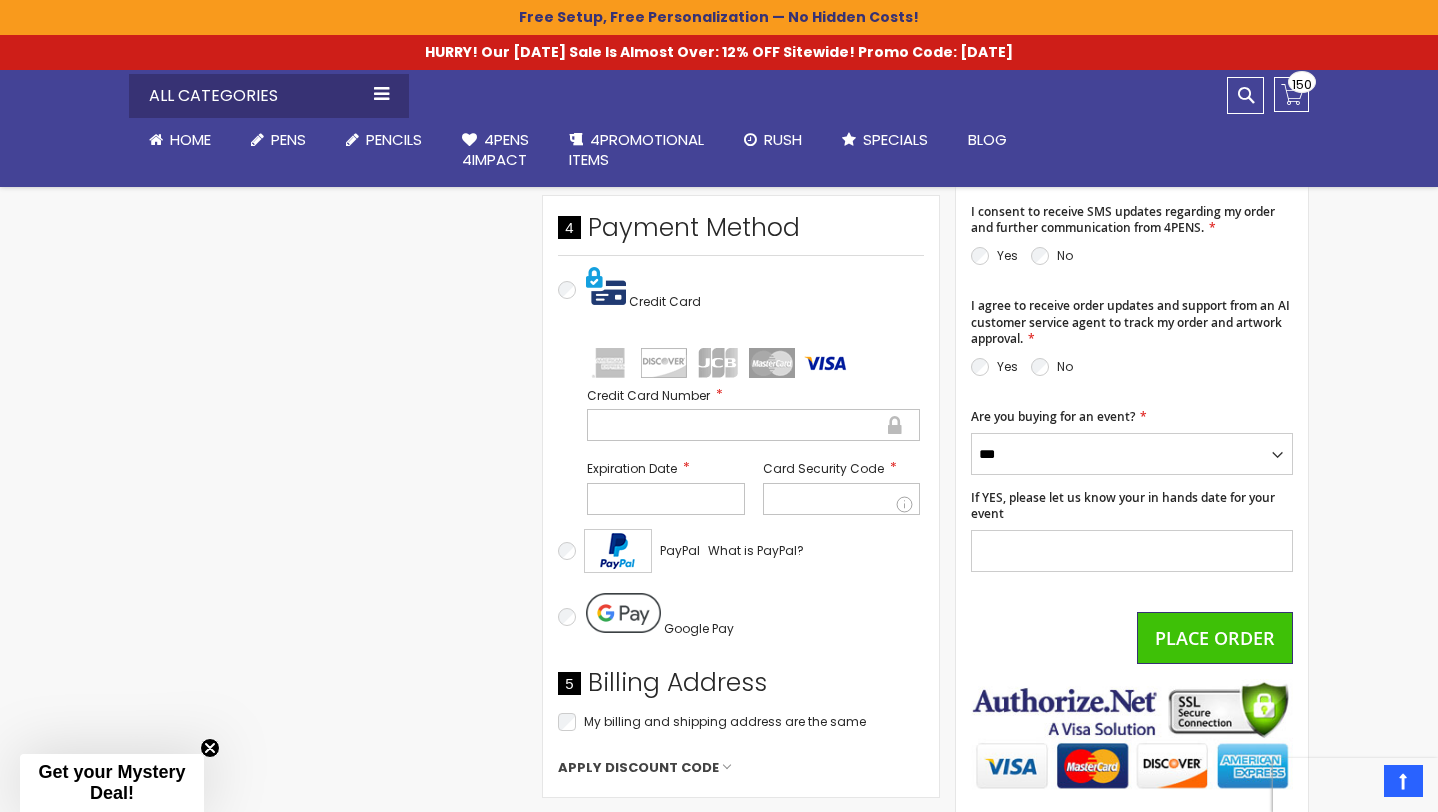 scroll, scrollTop: 896, scrollLeft: 0, axis: vertical 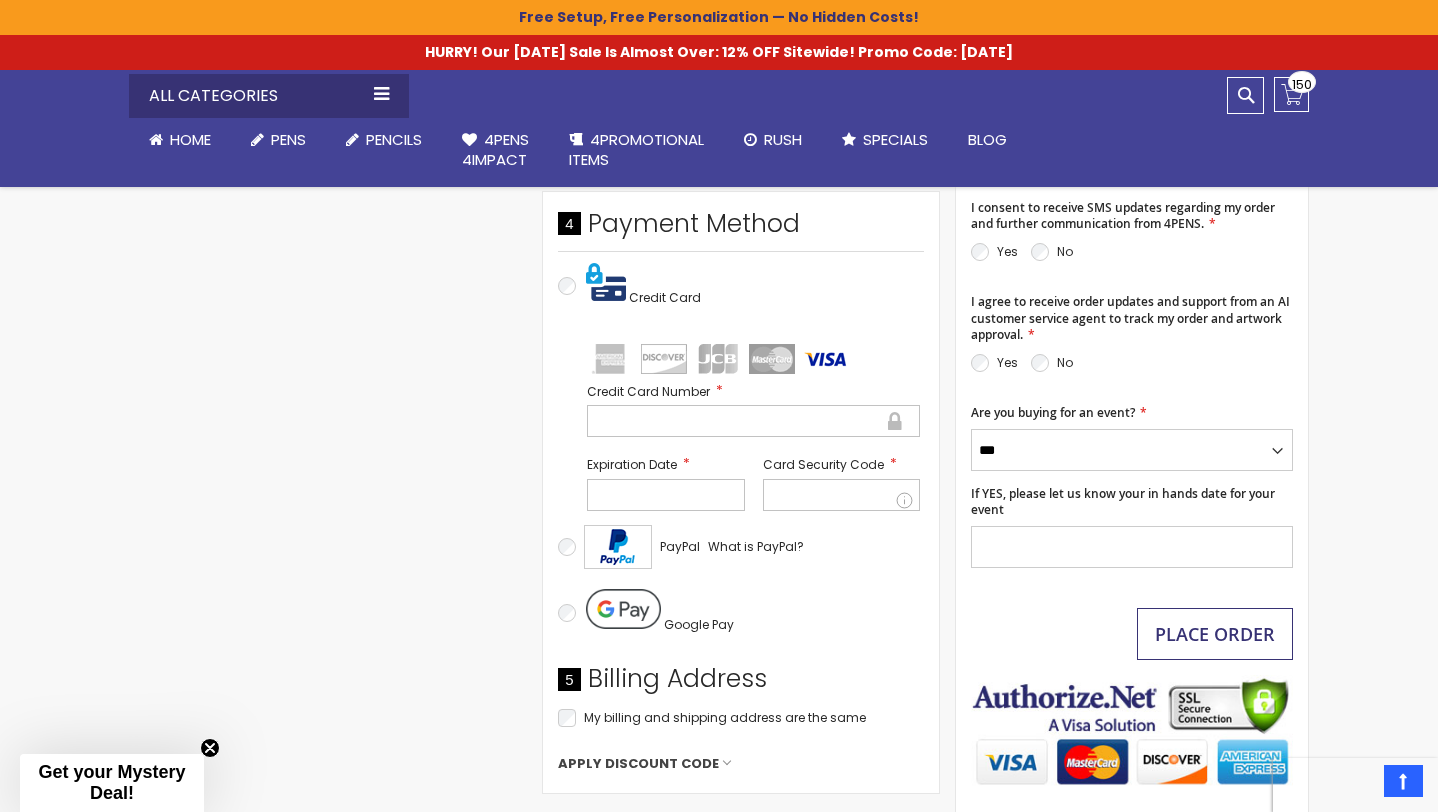 click on "Place Order" at bounding box center [1215, 634] 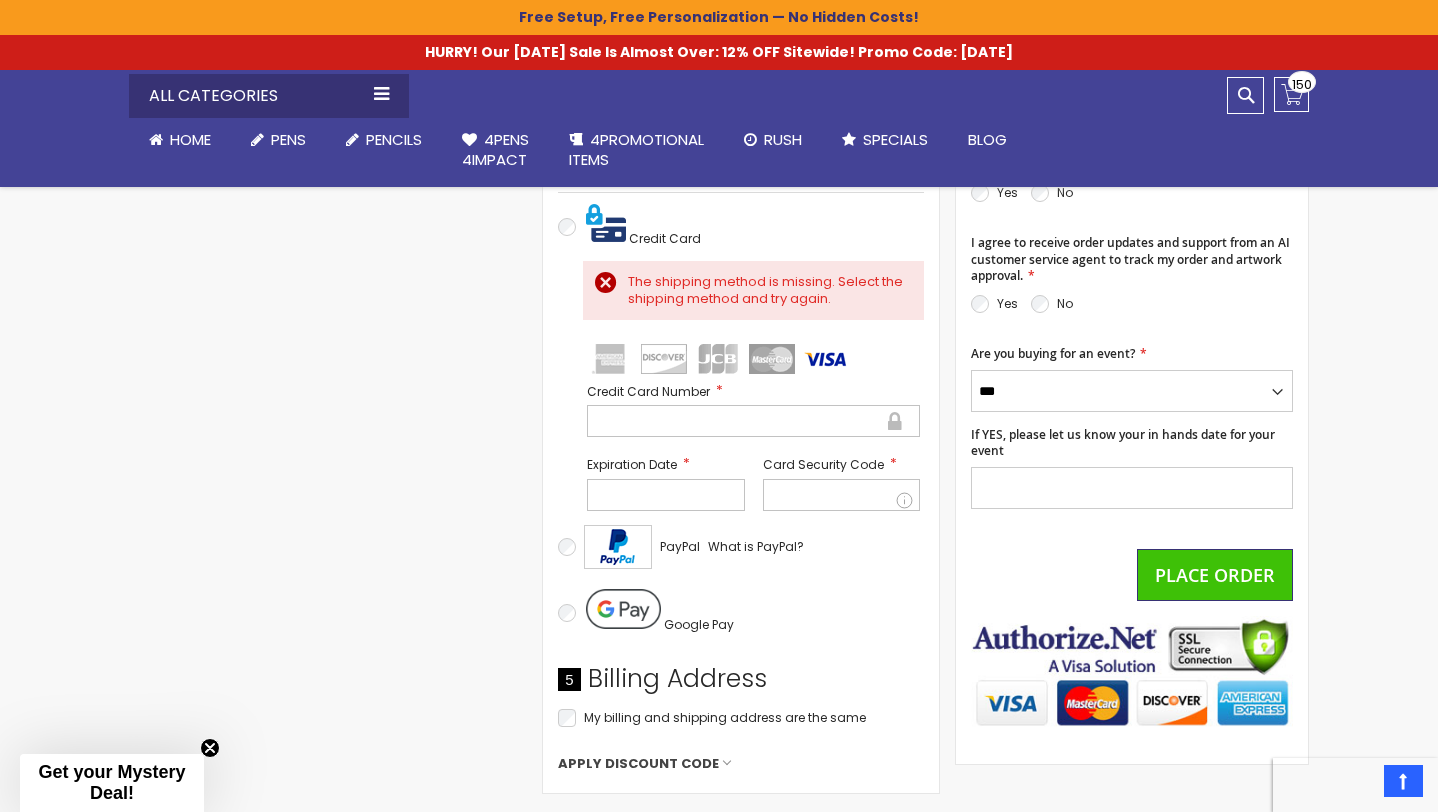 scroll, scrollTop: 970, scrollLeft: 0, axis: vertical 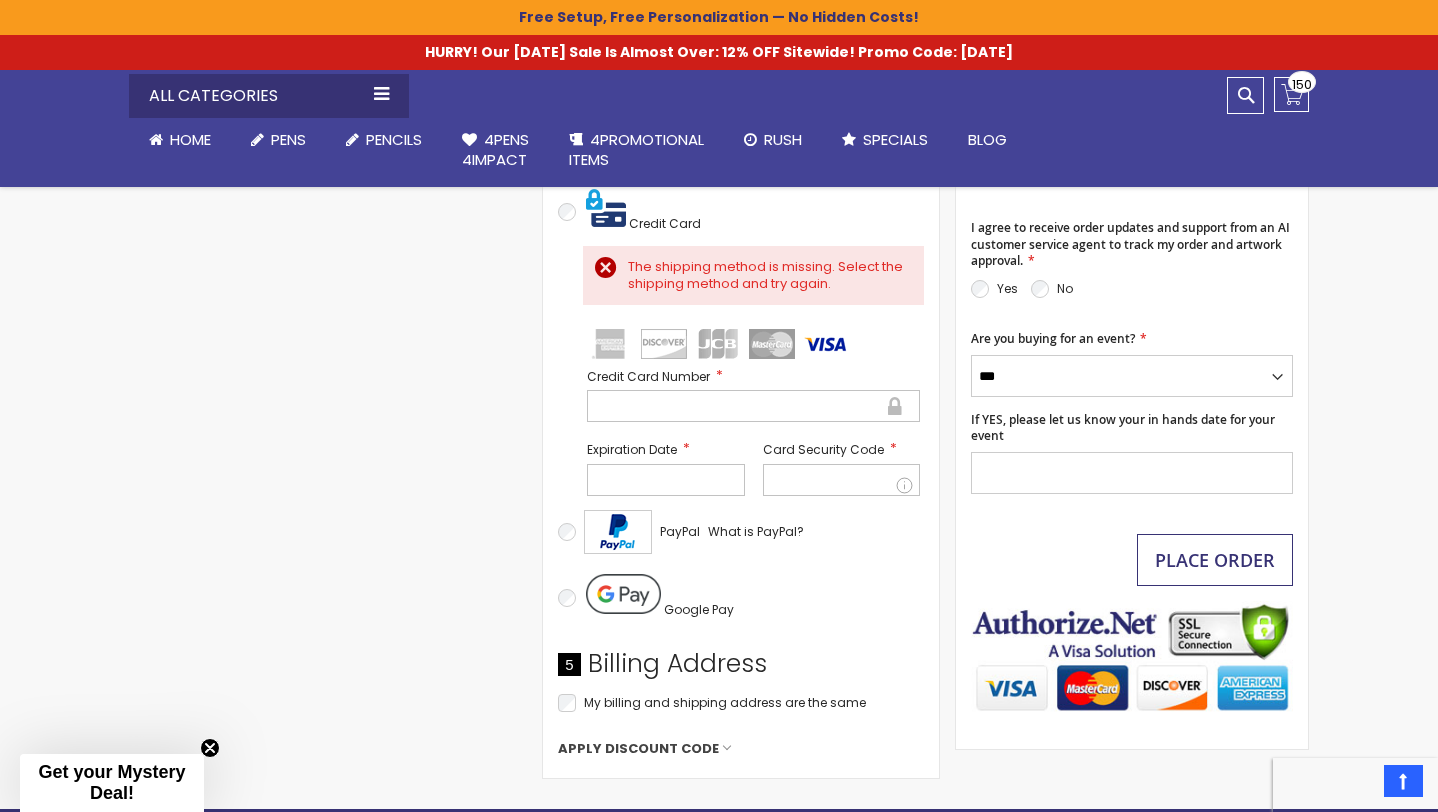 click on "Place Order" at bounding box center [1215, 560] 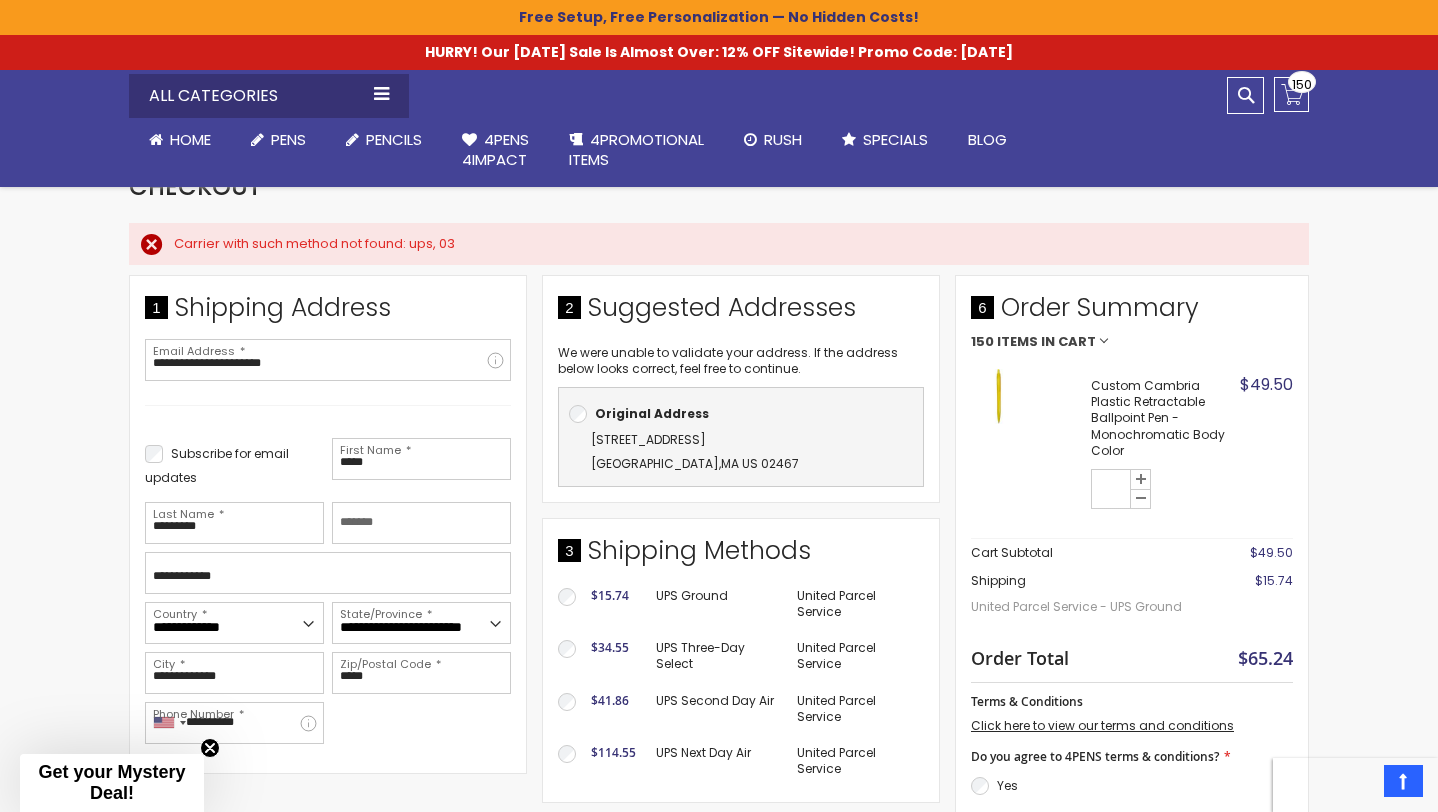 scroll, scrollTop: 327, scrollLeft: 0, axis: vertical 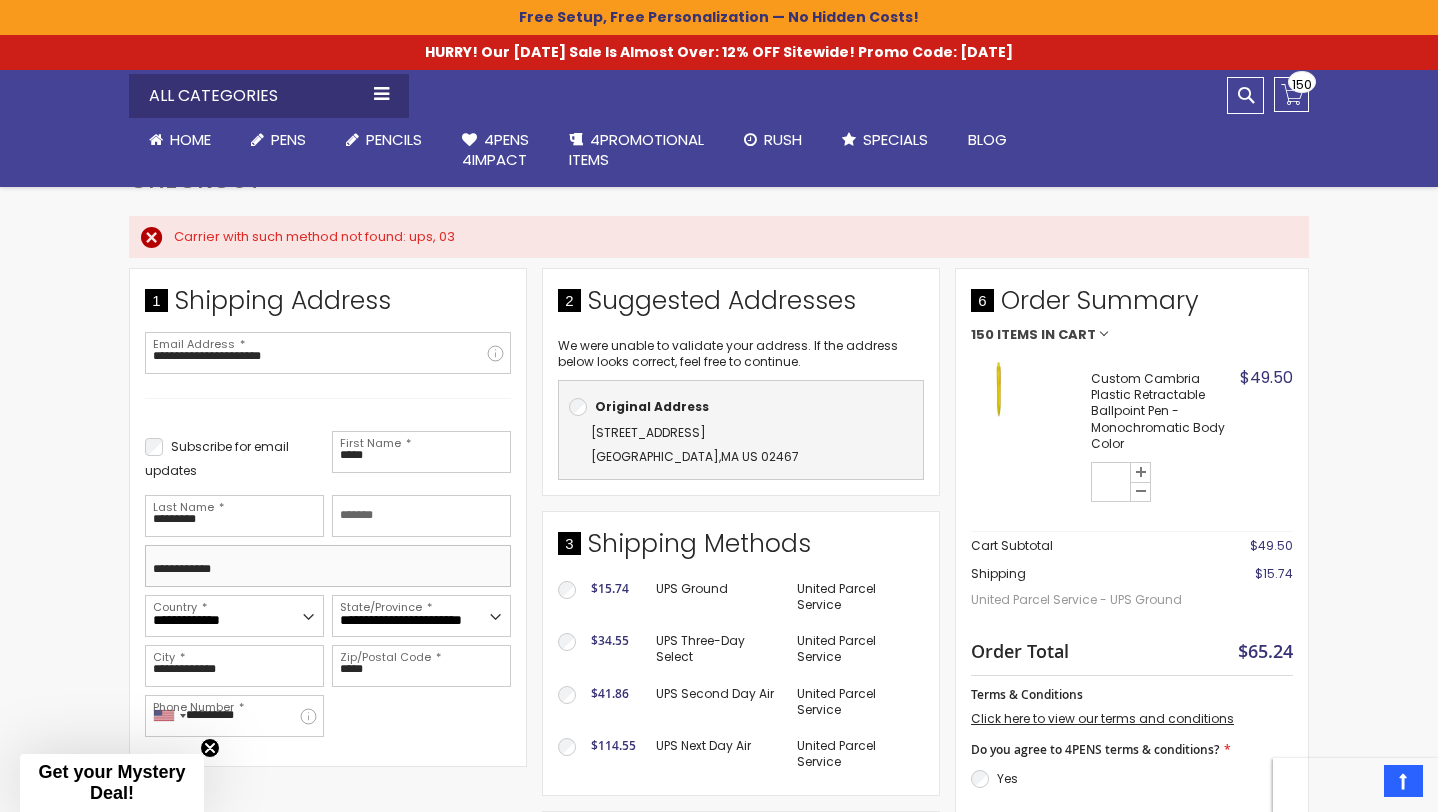 click on "**********" at bounding box center (328, 566) 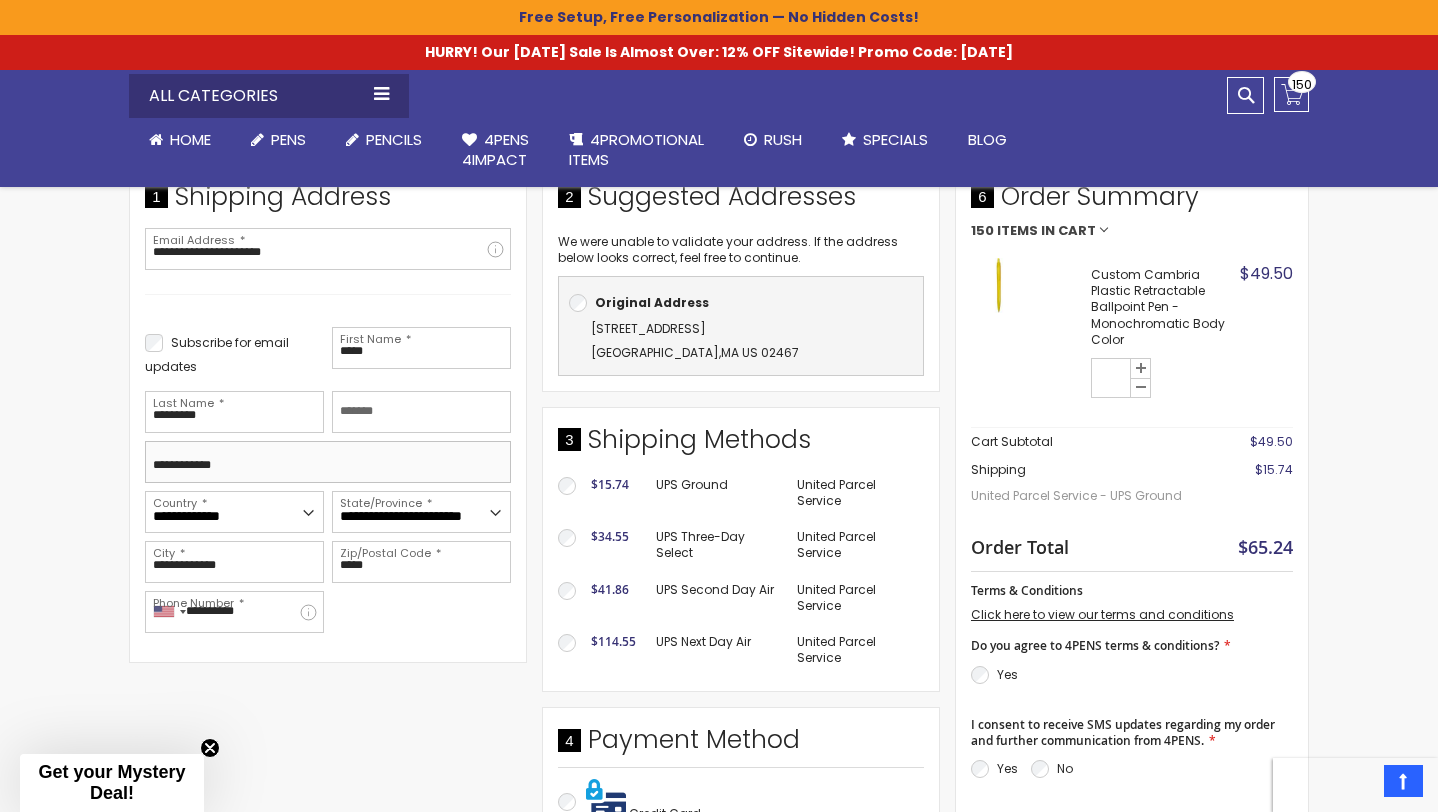 scroll, scrollTop: 433, scrollLeft: 0, axis: vertical 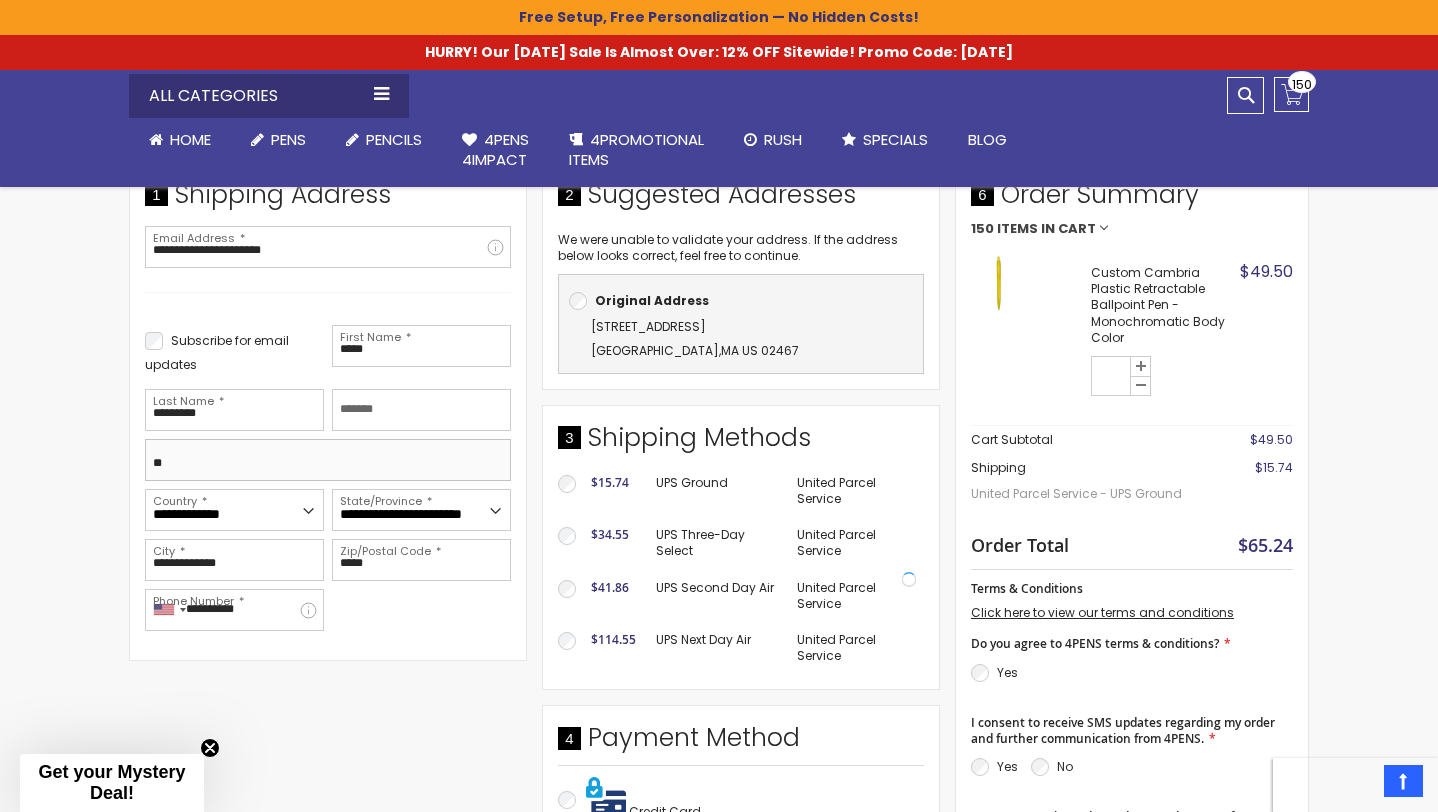 type on "*" 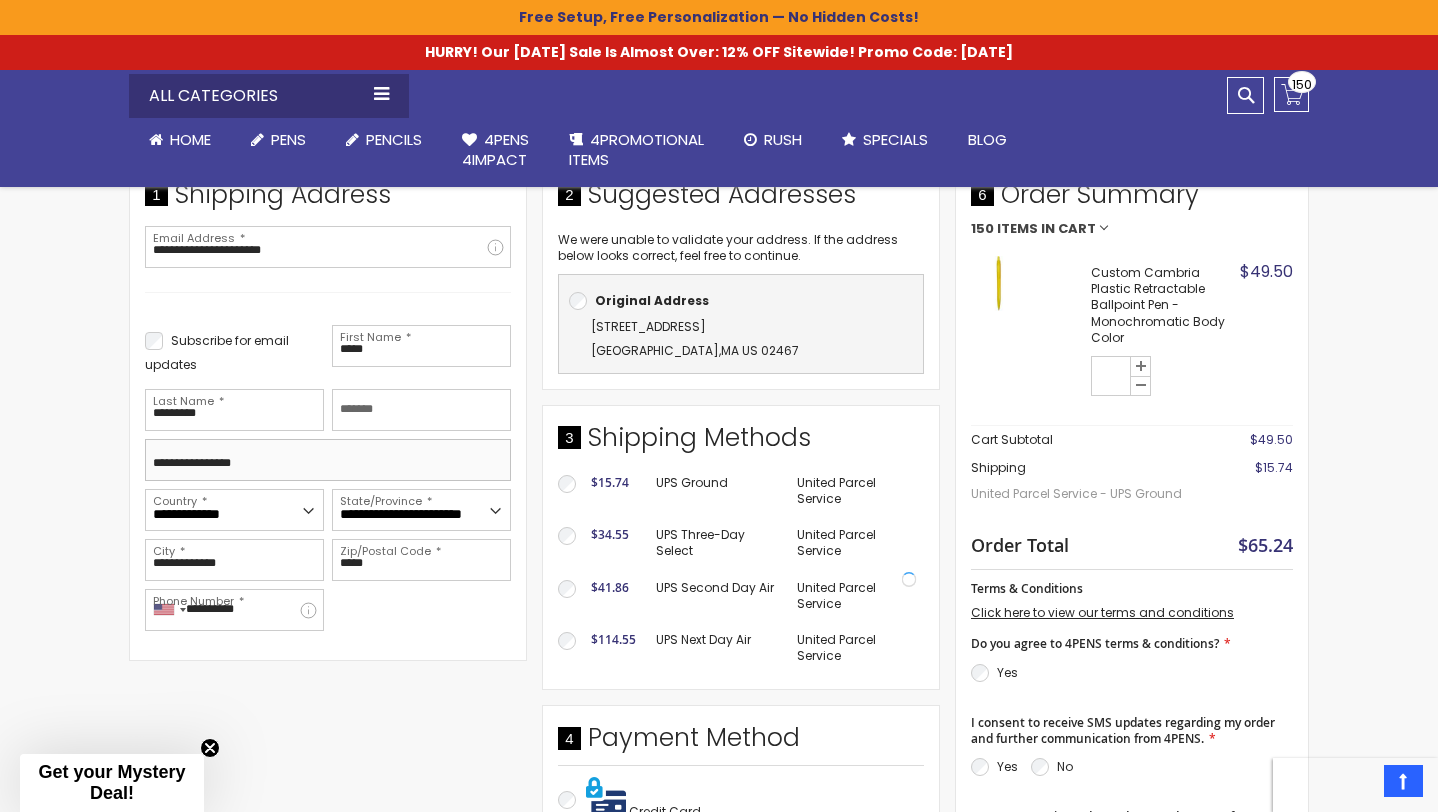 type on "**********" 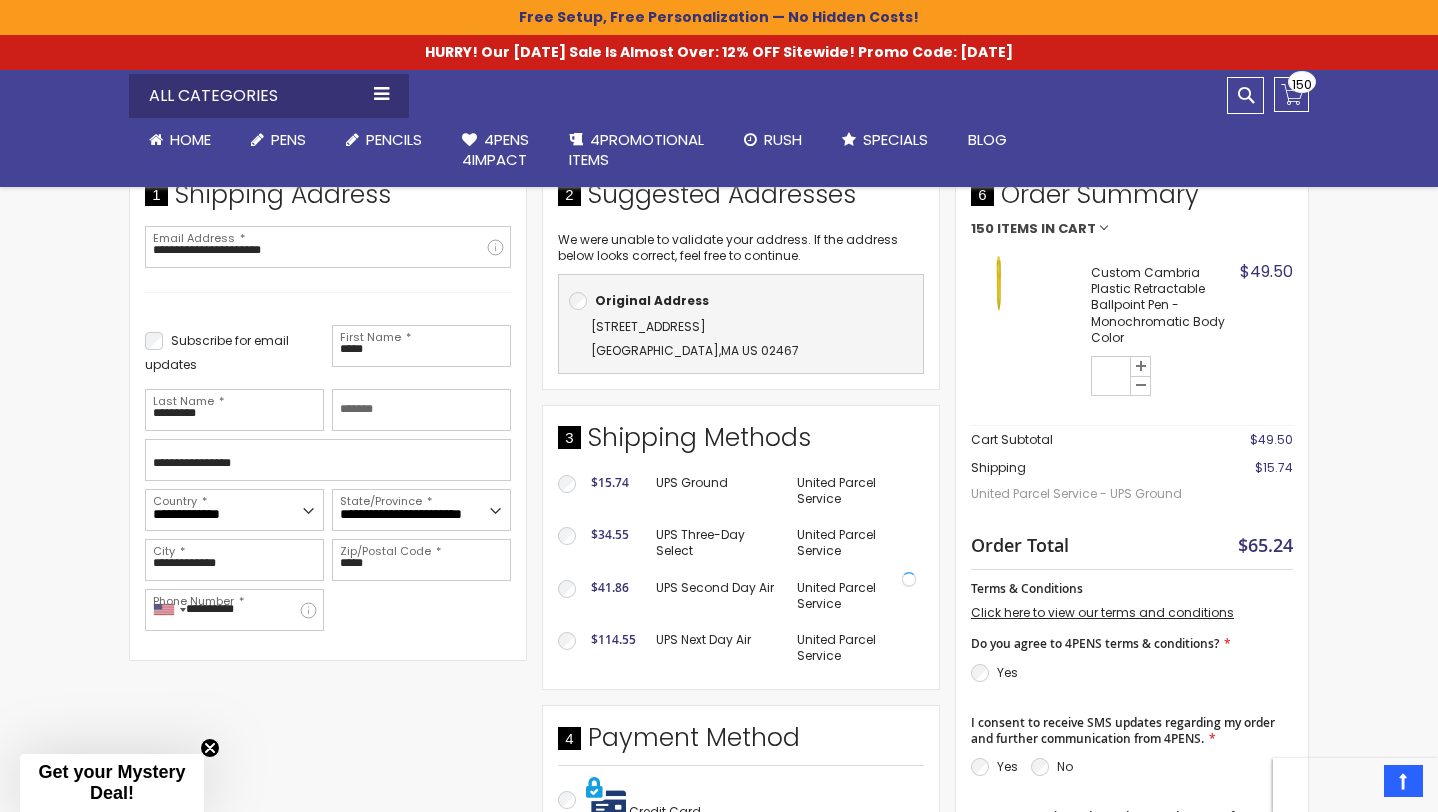 click on "**********" at bounding box center [328, 411] 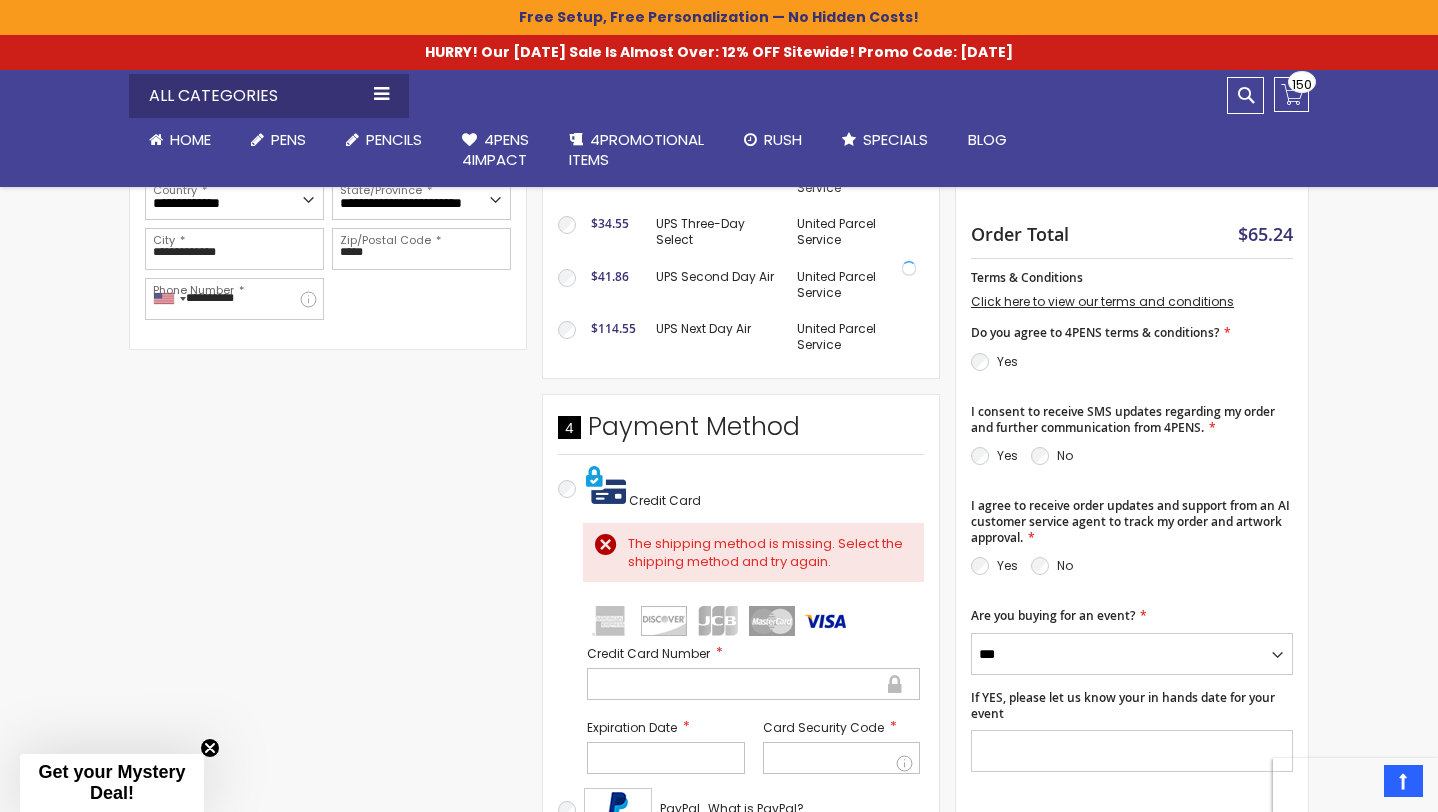 scroll, scrollTop: 746, scrollLeft: 0, axis: vertical 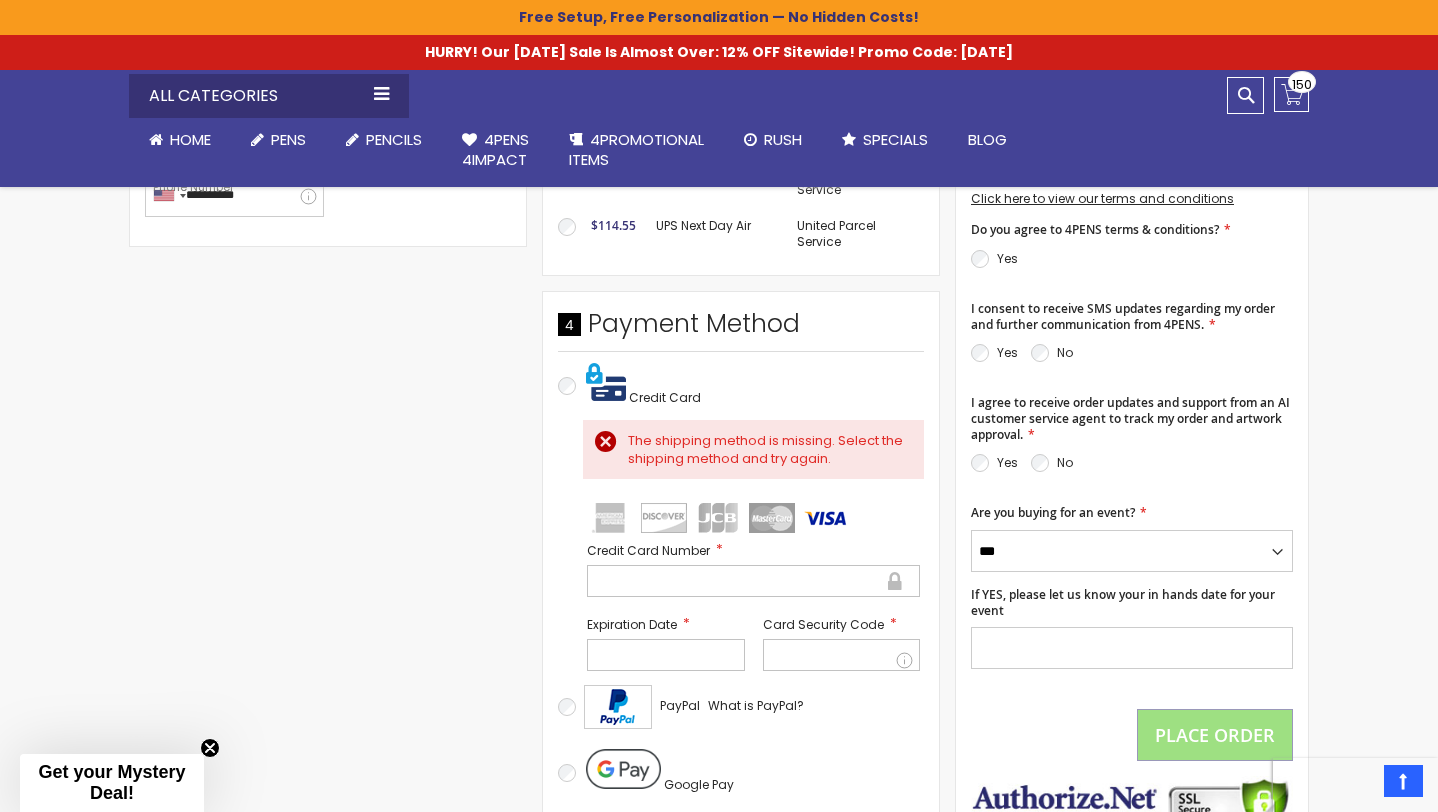 click on "Place Order" at bounding box center (1215, 735) 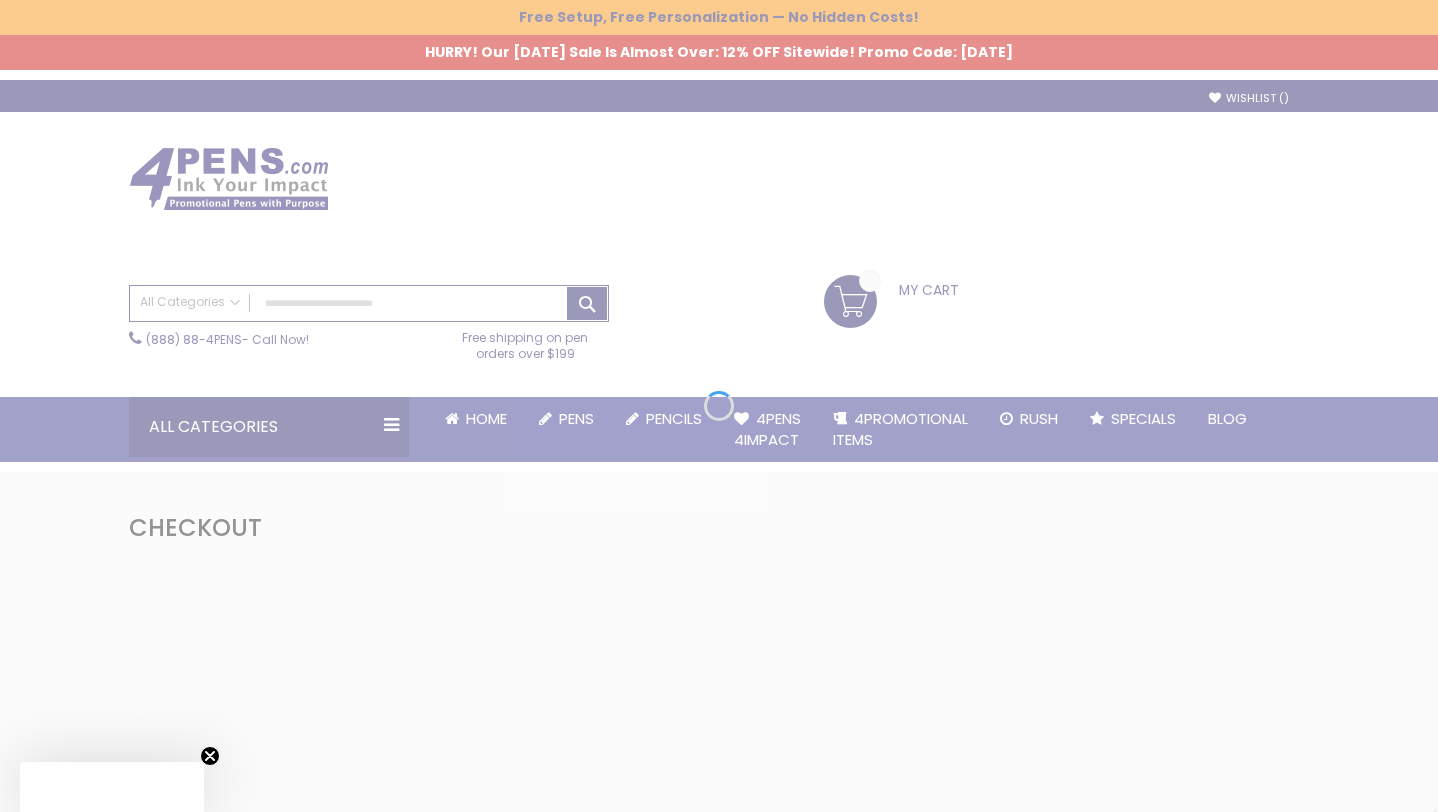 scroll, scrollTop: 0, scrollLeft: 0, axis: both 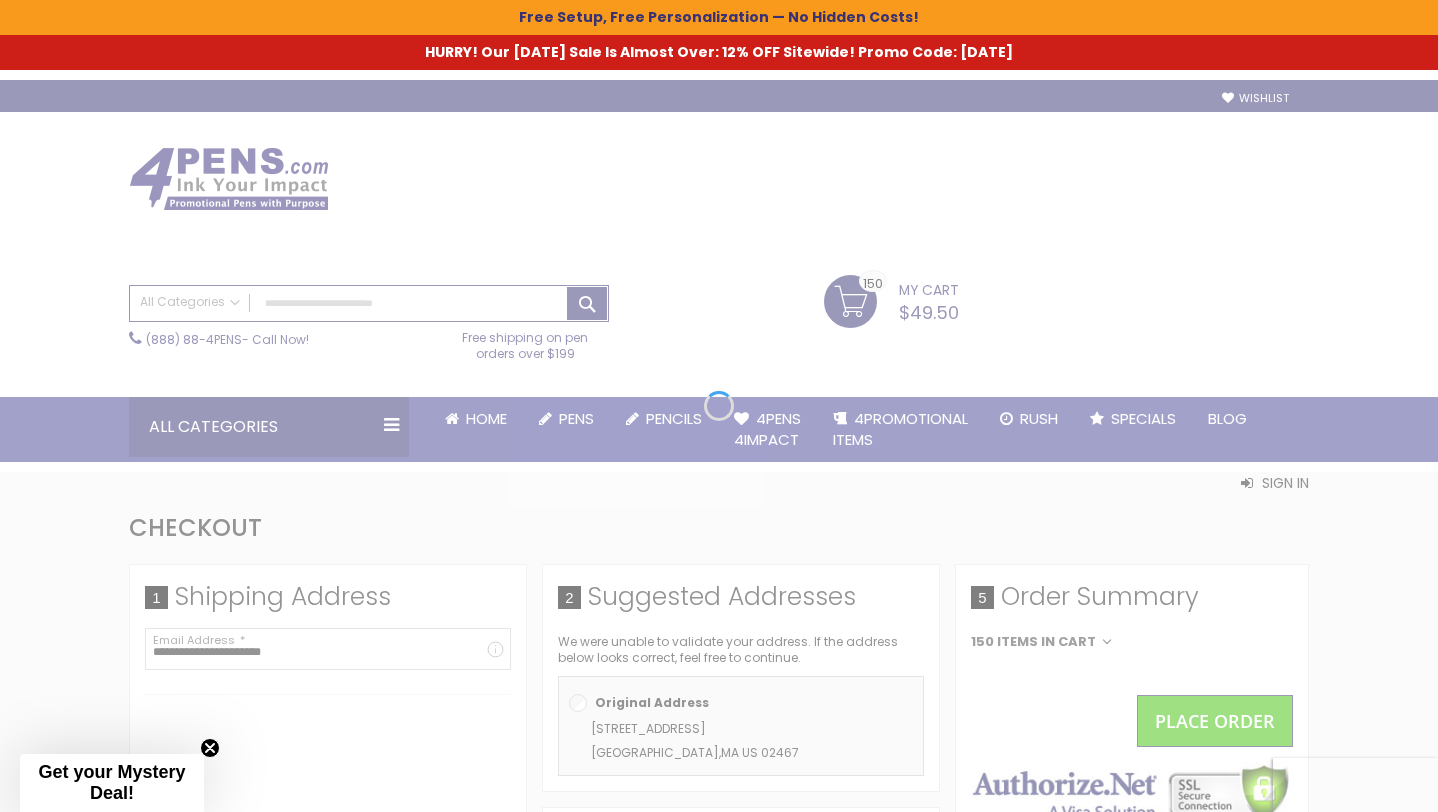 select on "*" 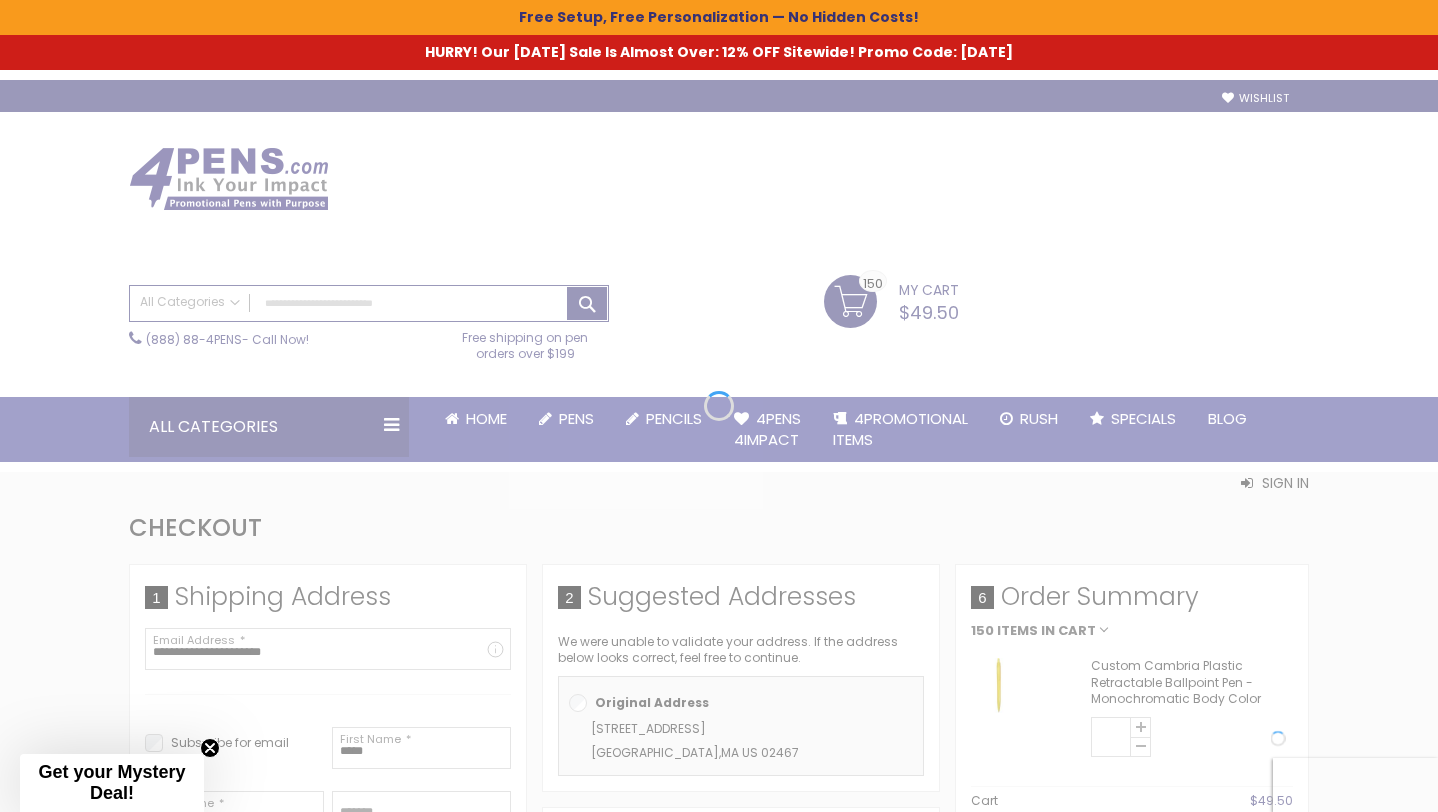 scroll, scrollTop: 847, scrollLeft: 0, axis: vertical 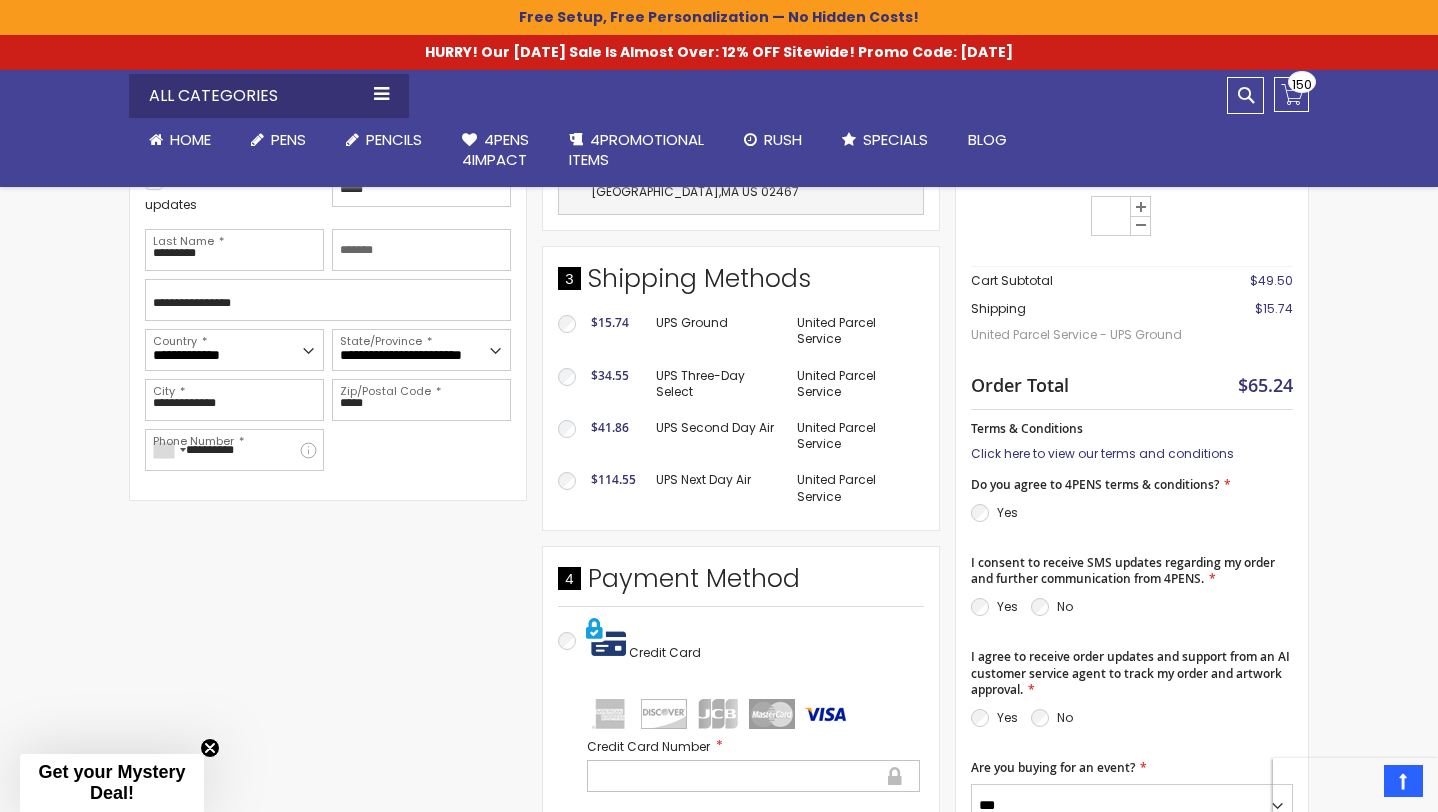 click on "Click here to view our terms and conditions" at bounding box center (1102, 453) 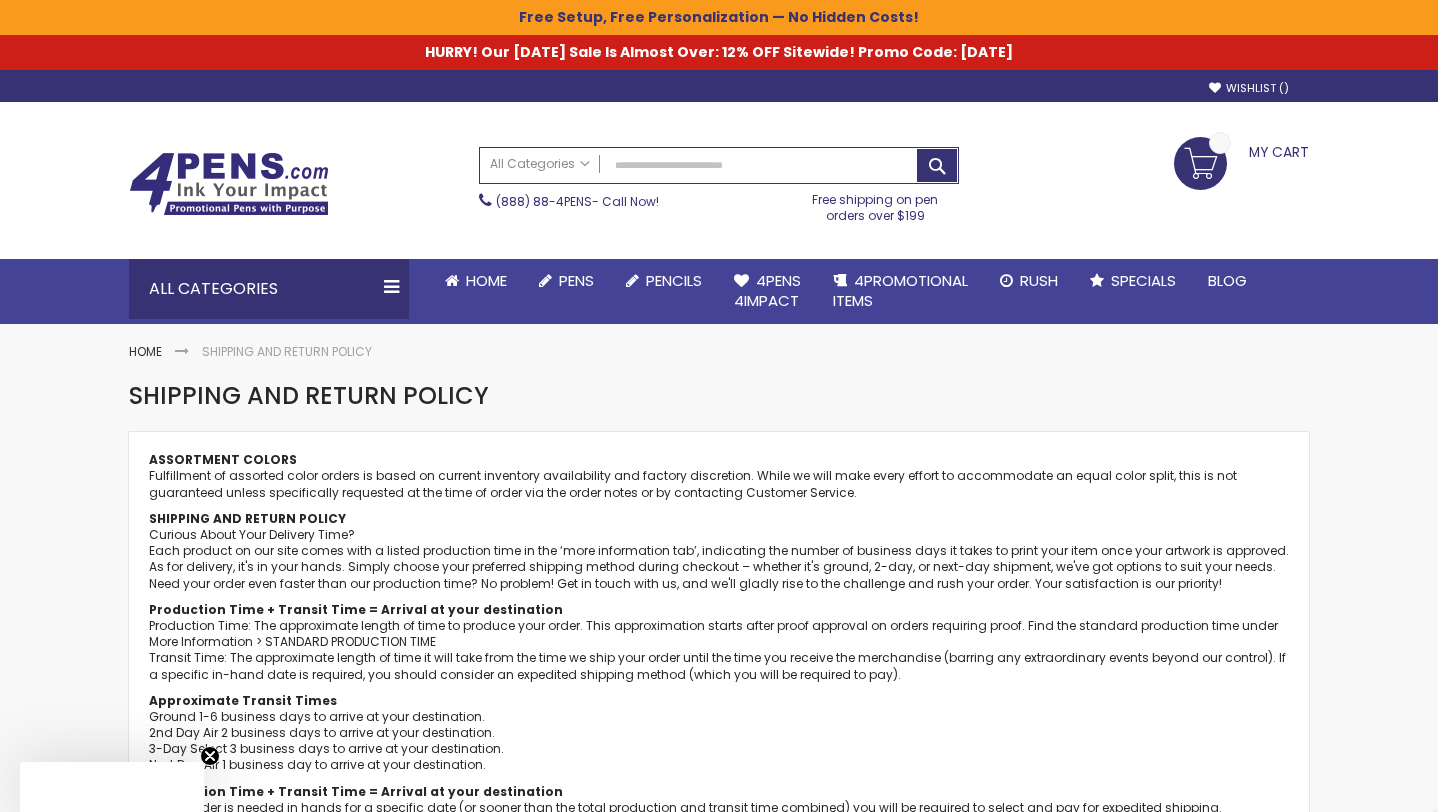 scroll, scrollTop: 0, scrollLeft: 0, axis: both 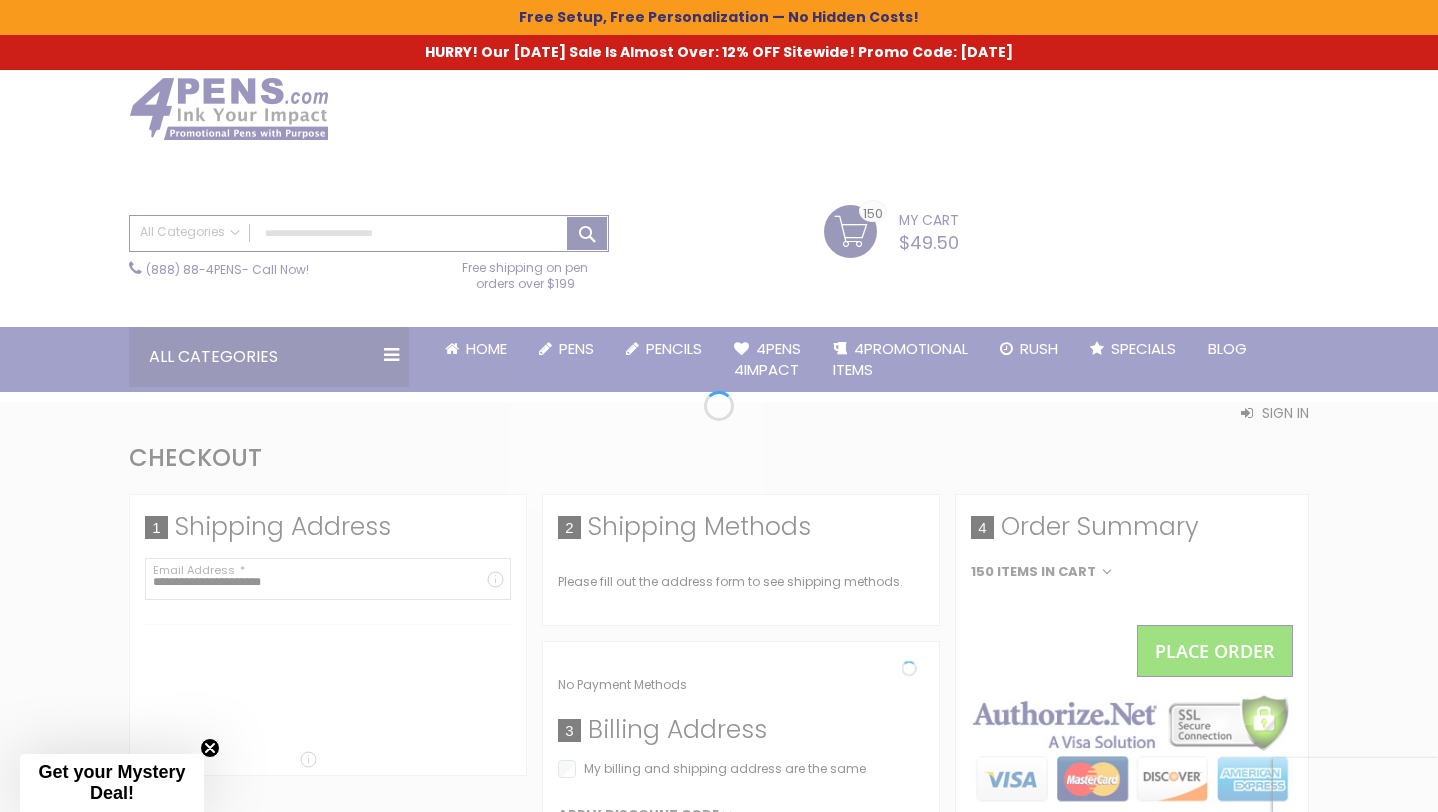 select on "*" 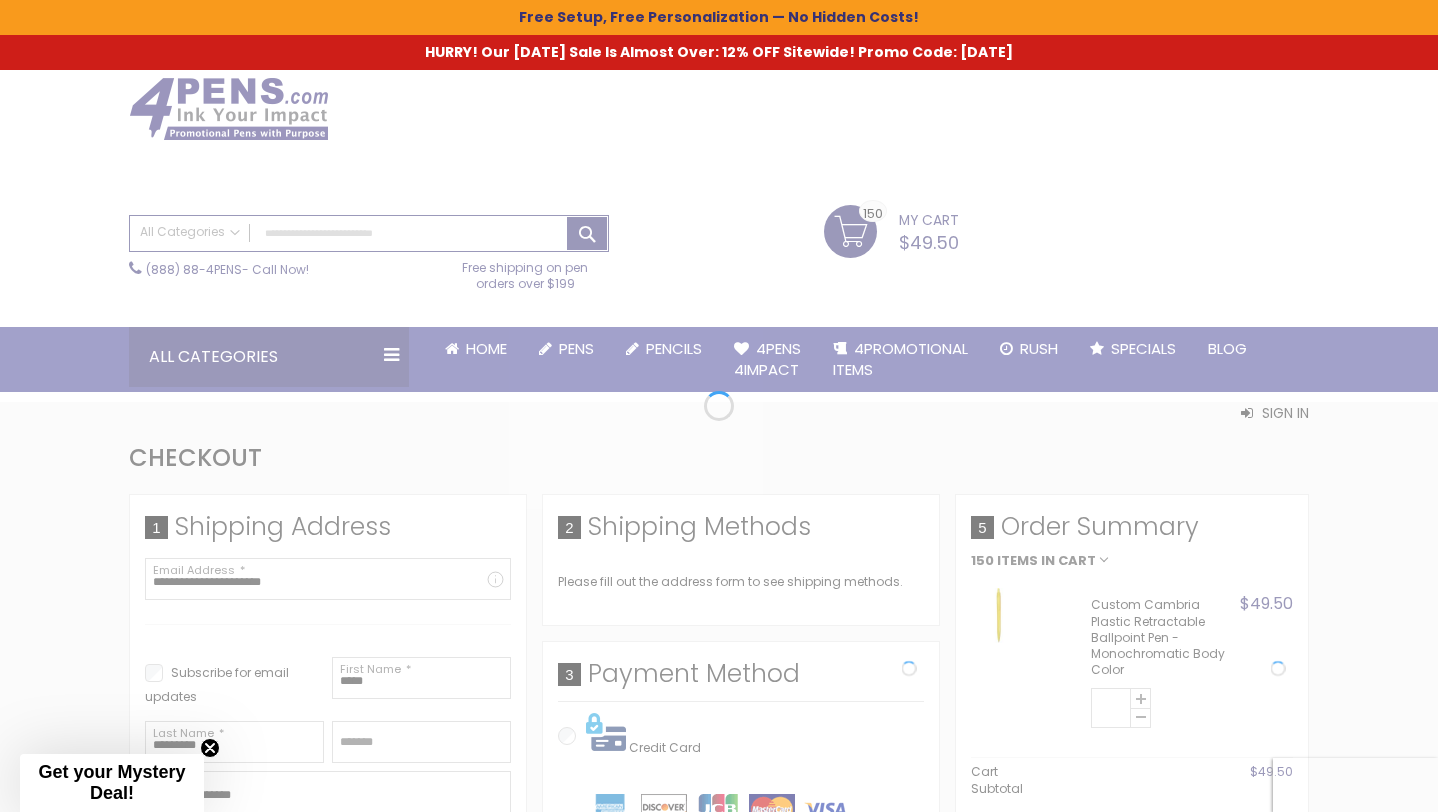 scroll, scrollTop: 0, scrollLeft: 0, axis: both 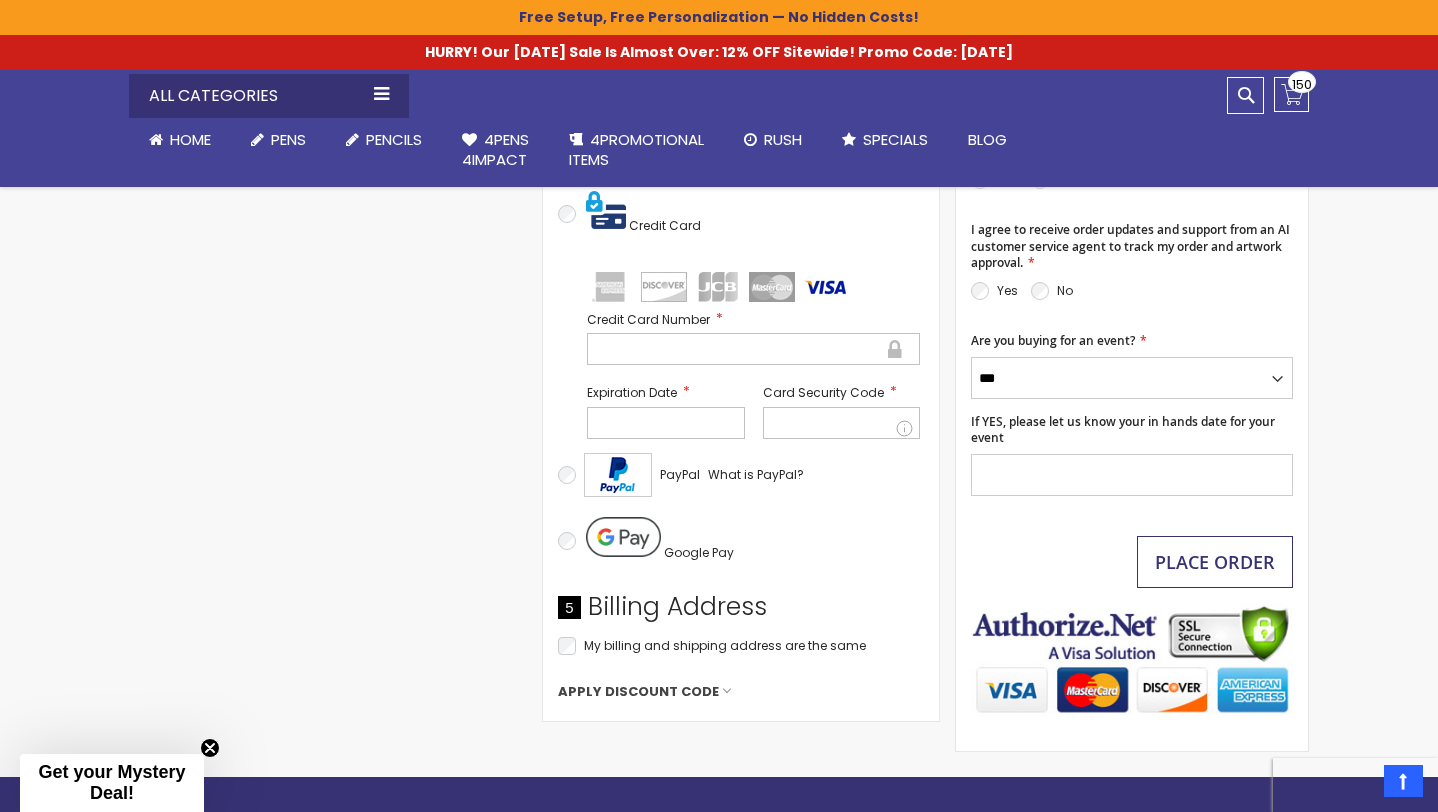click on "Place Order" at bounding box center (1215, 562) 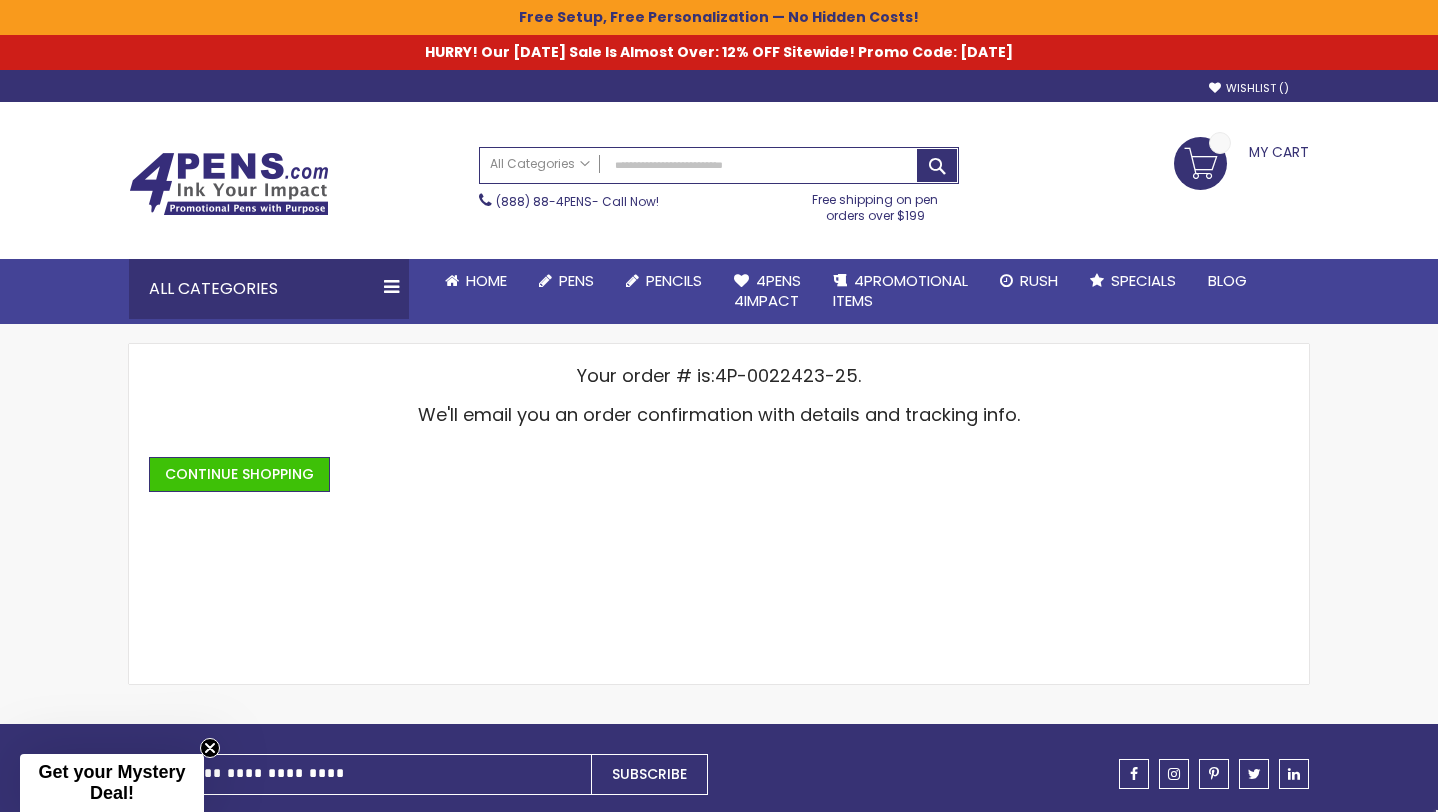 scroll, scrollTop: 0, scrollLeft: 0, axis: both 